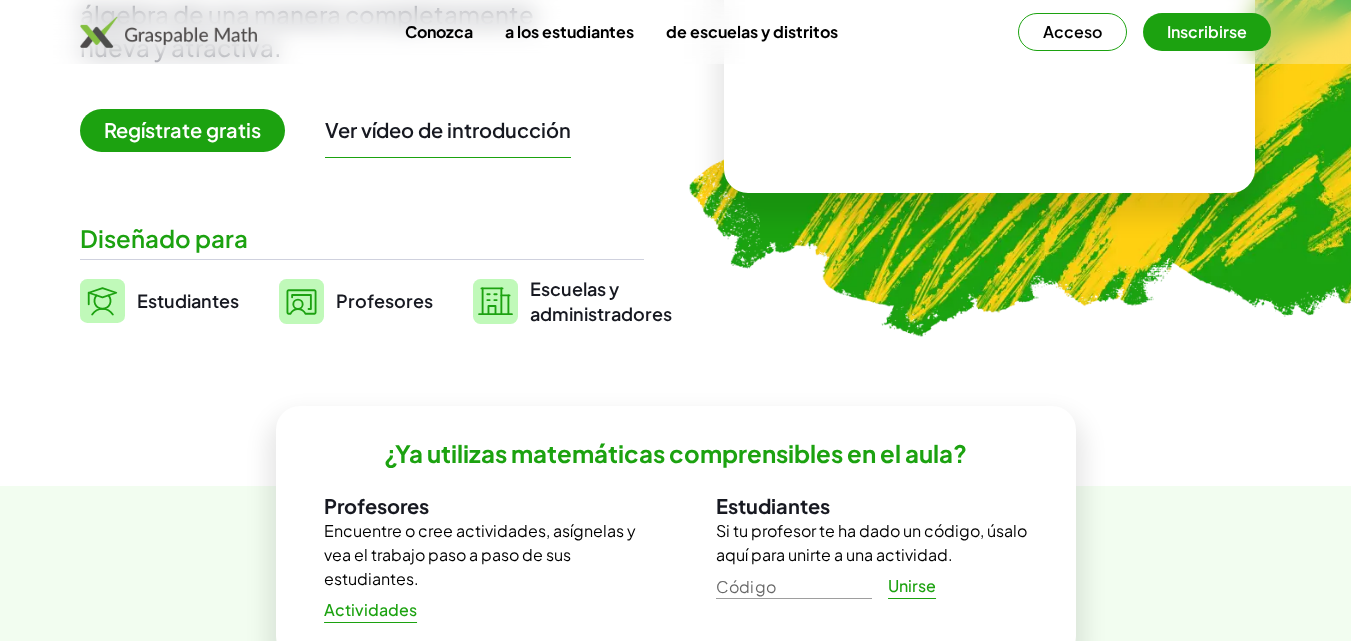 scroll, scrollTop: 400, scrollLeft: 0, axis: vertical 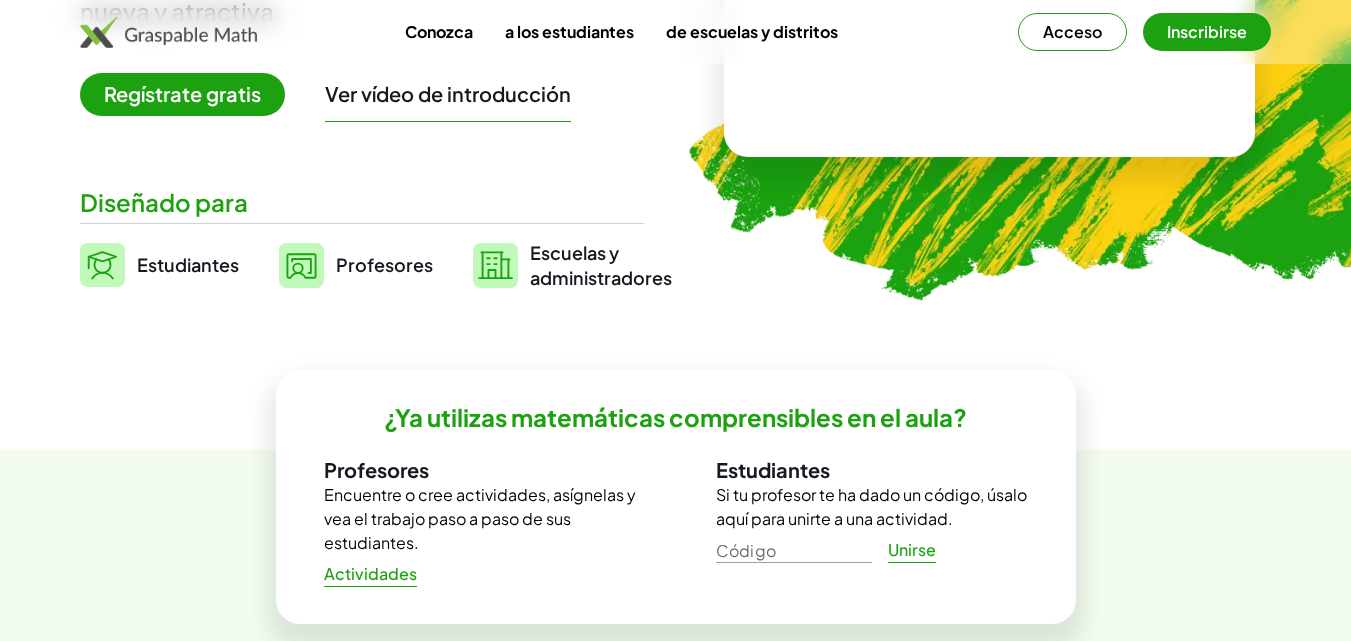 click on "Profesores" at bounding box center [384, 264] 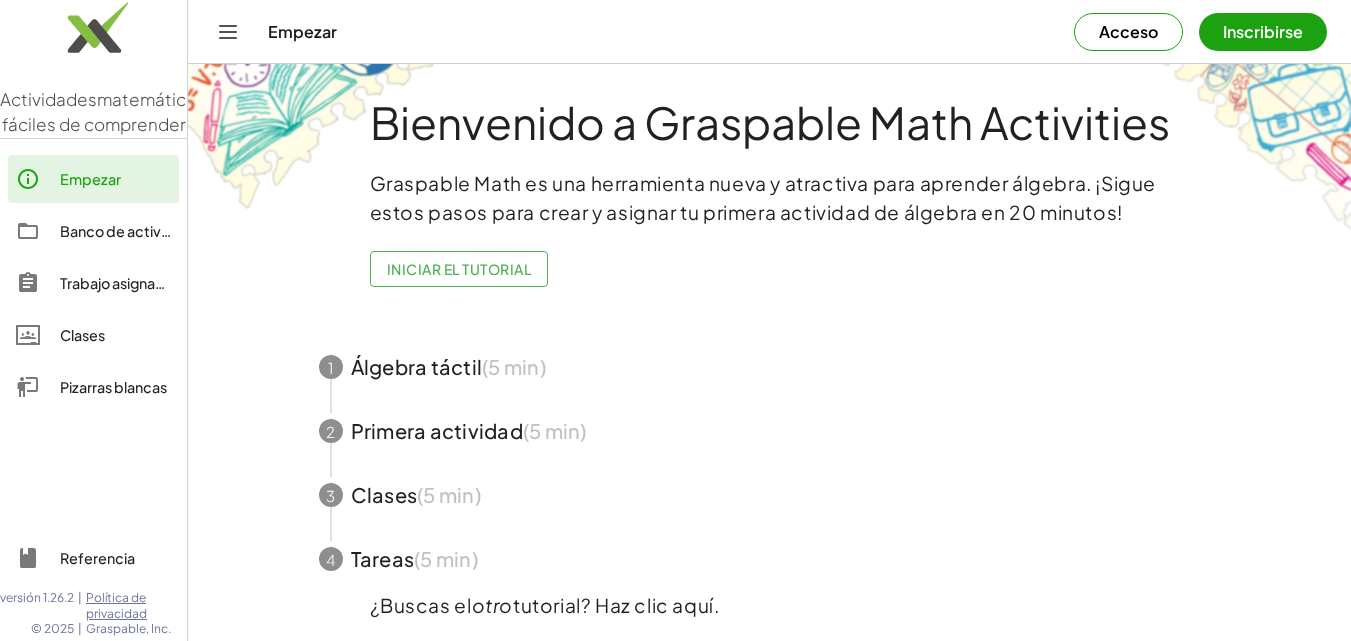 scroll, scrollTop: 76, scrollLeft: 0, axis: vertical 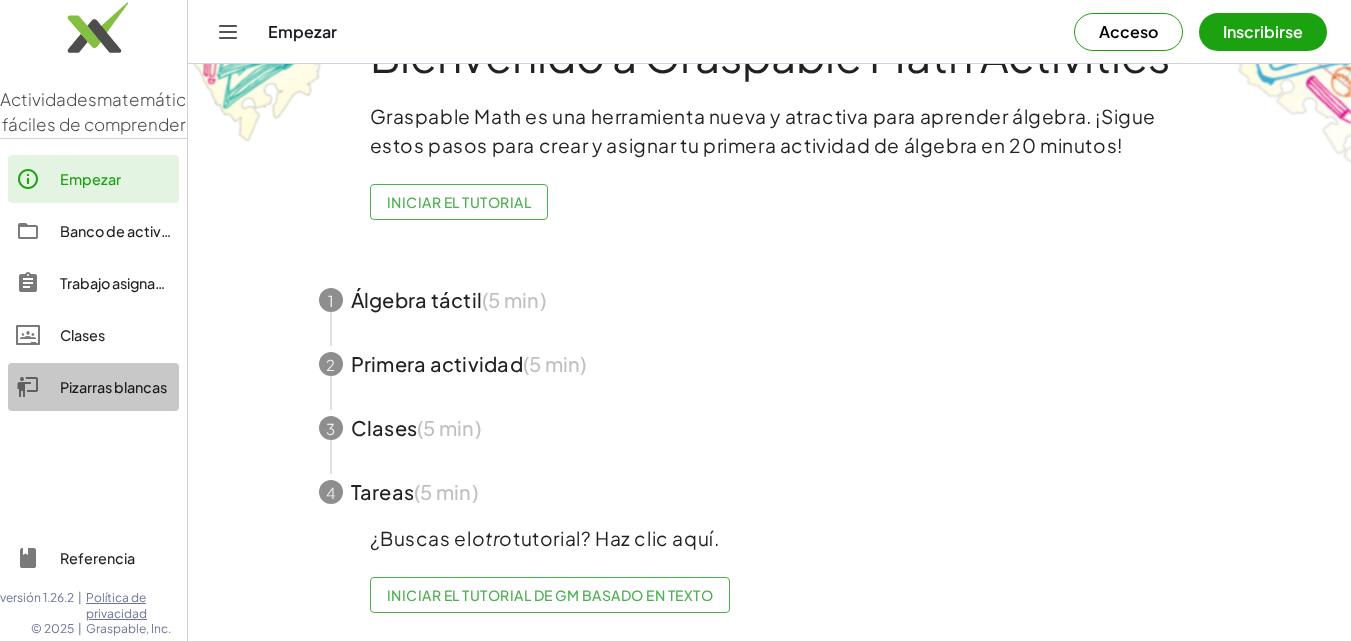 click on "Pizarras blancas" at bounding box center (113, 387) 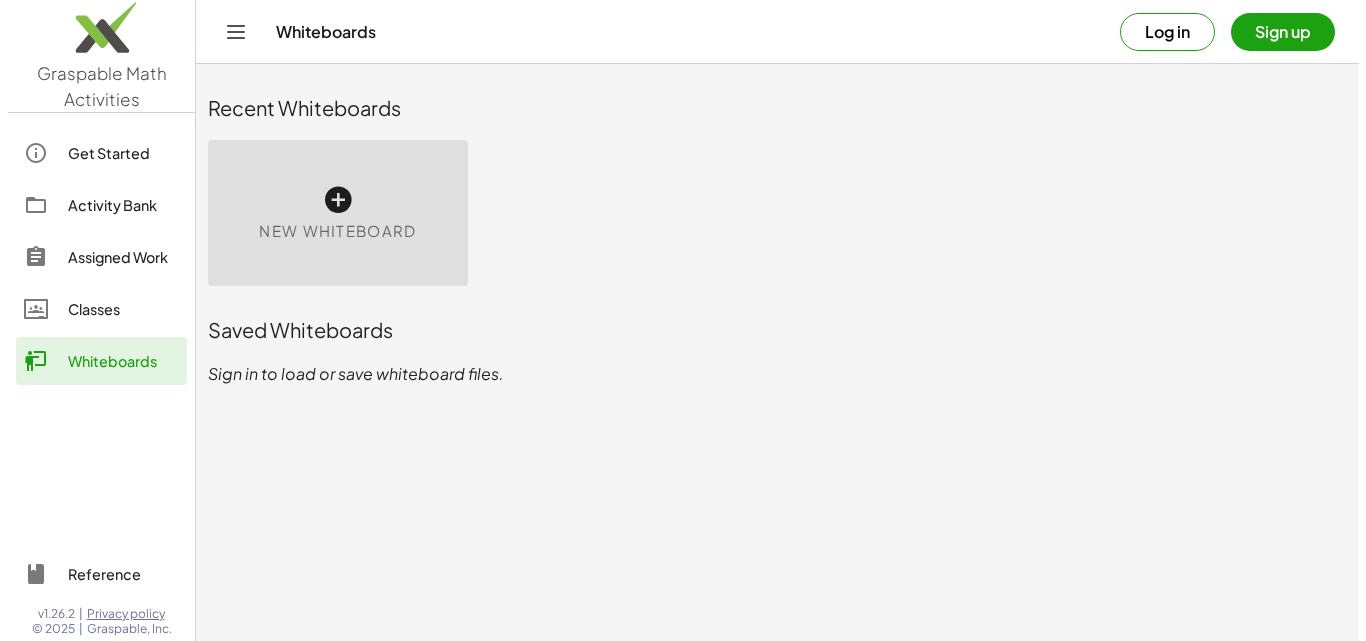 scroll, scrollTop: 0, scrollLeft: 0, axis: both 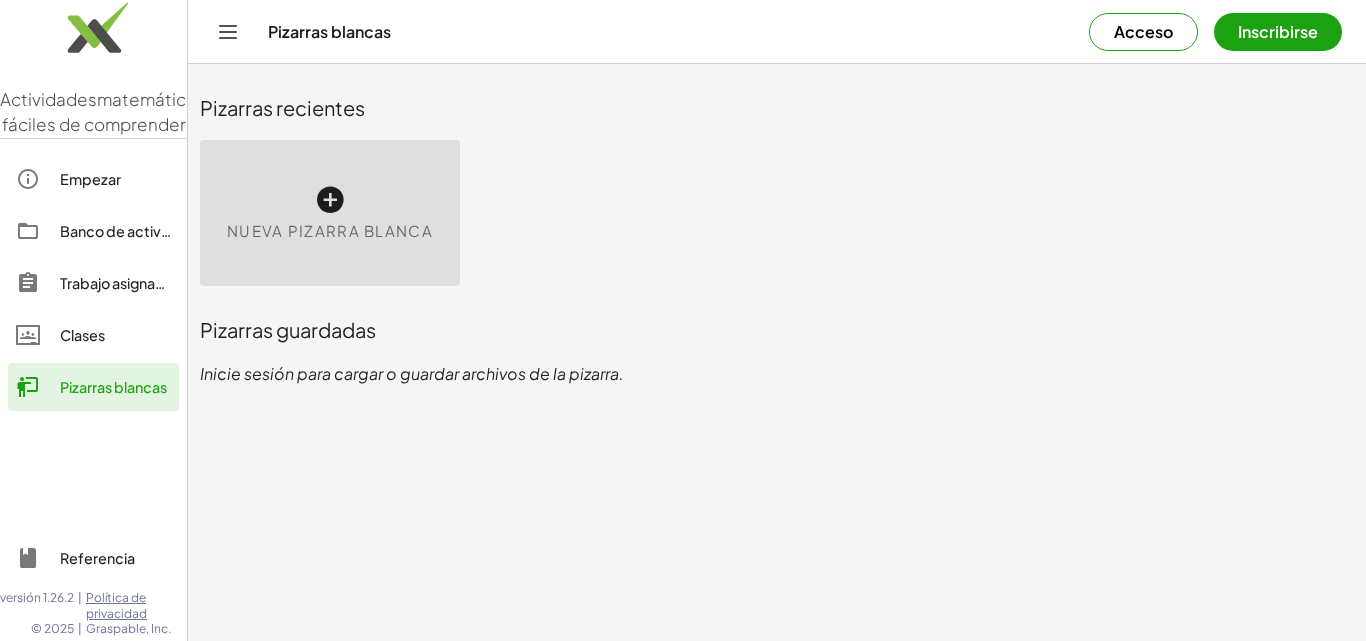 click on "Nueva pizarra blanca" at bounding box center (330, 230) 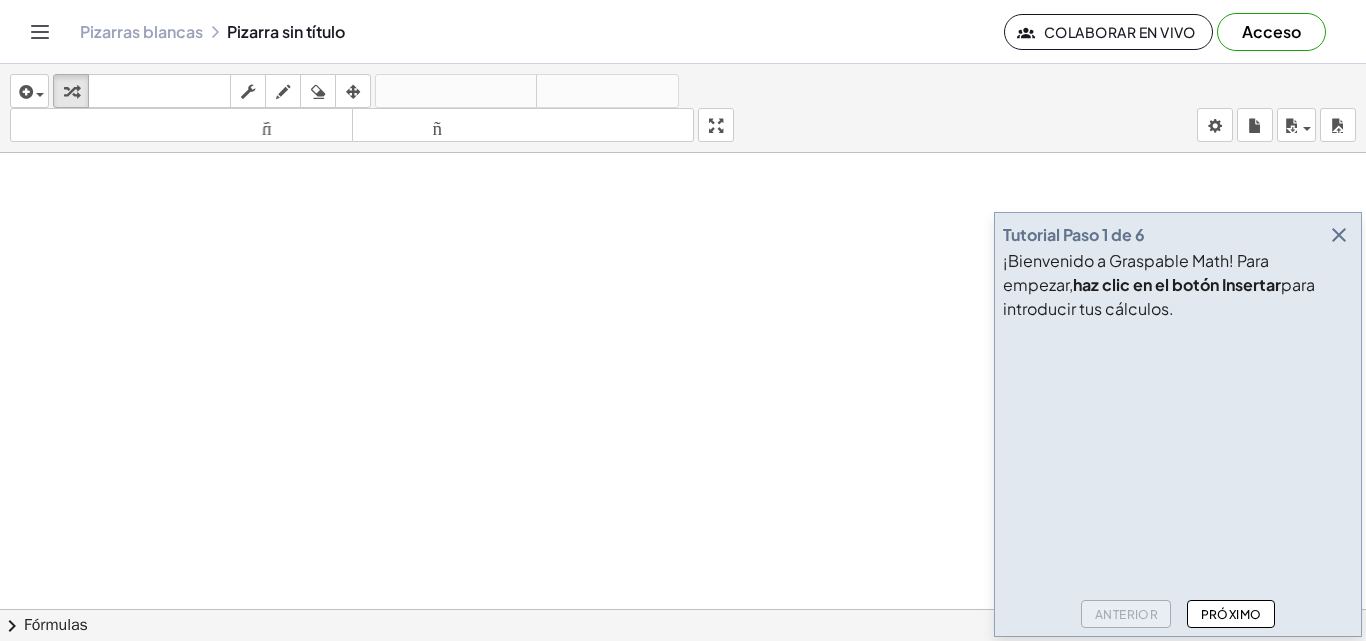 click at bounding box center [1339, 235] 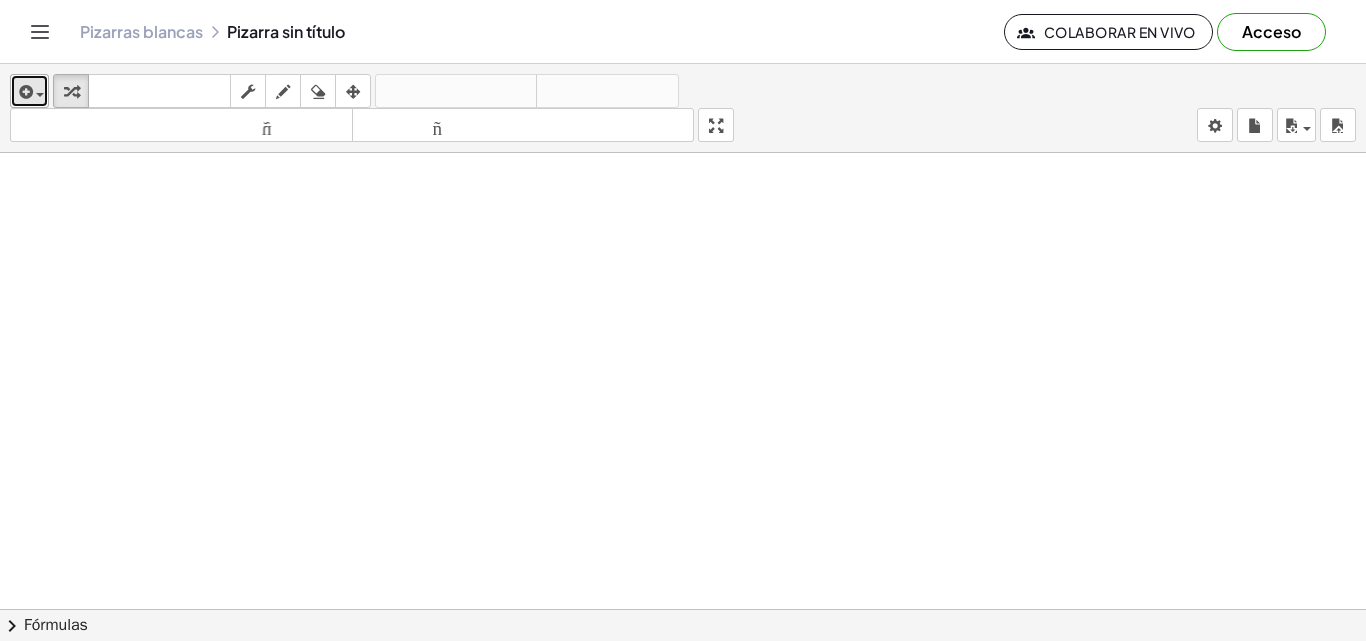 click at bounding box center (40, 95) 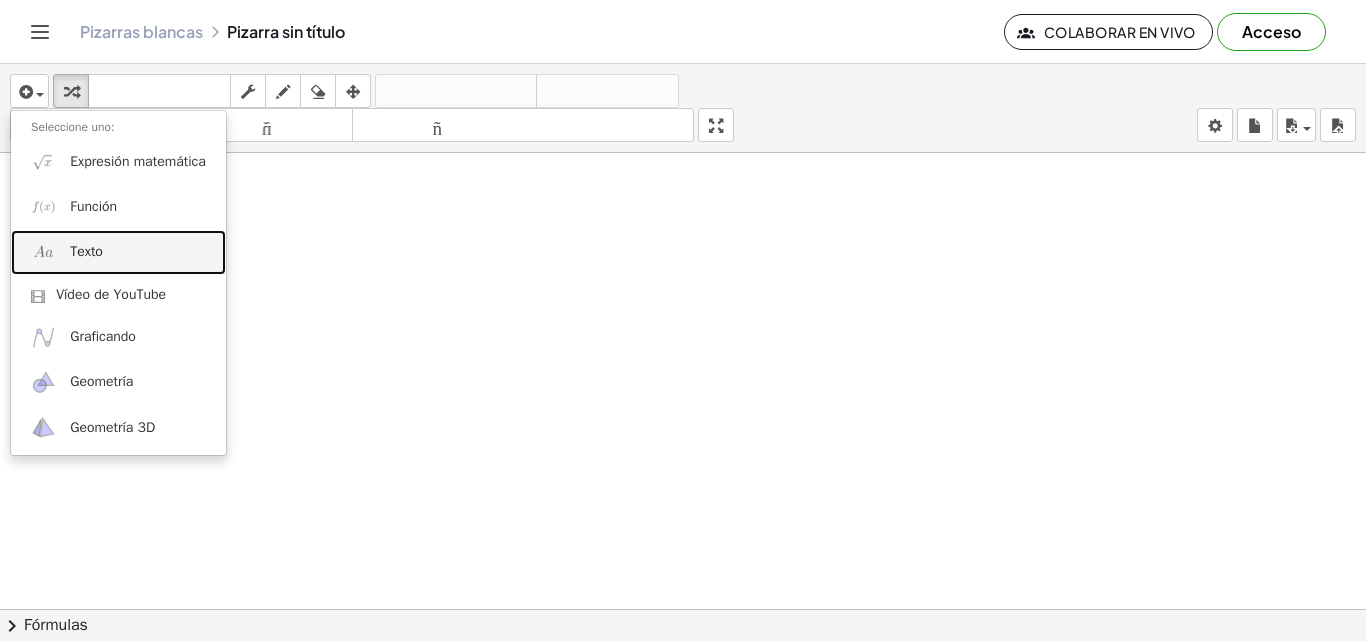 click on "Texto" at bounding box center (86, 251) 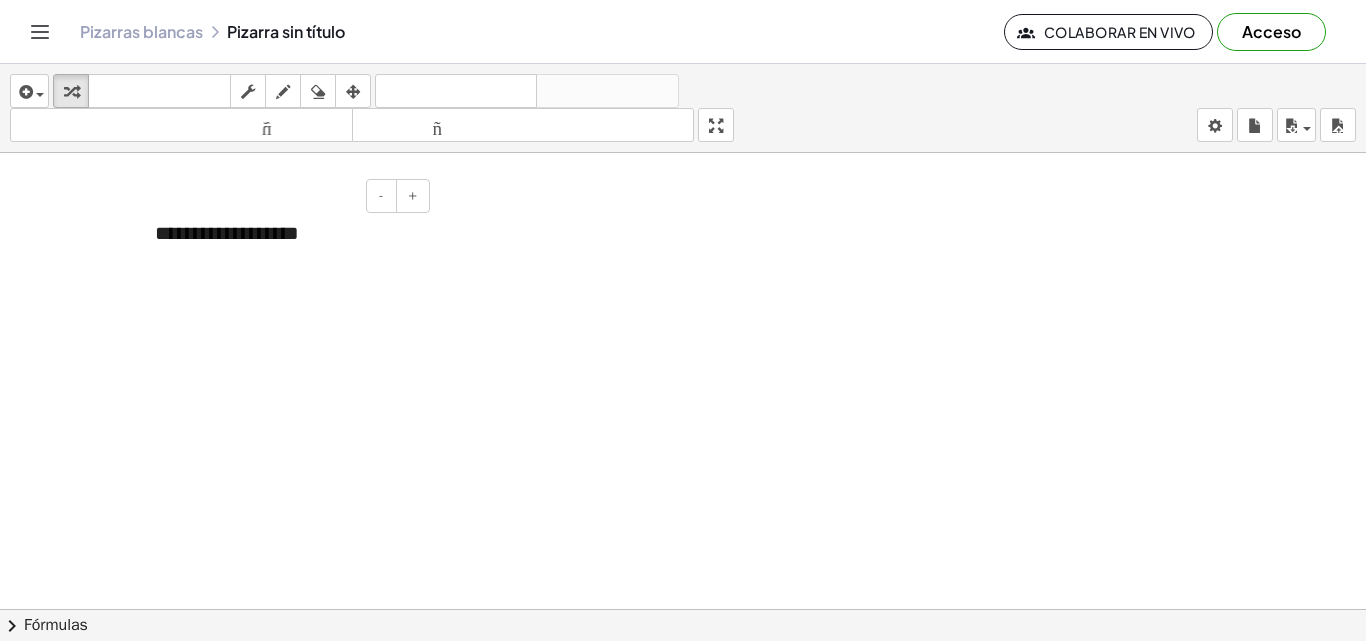 type 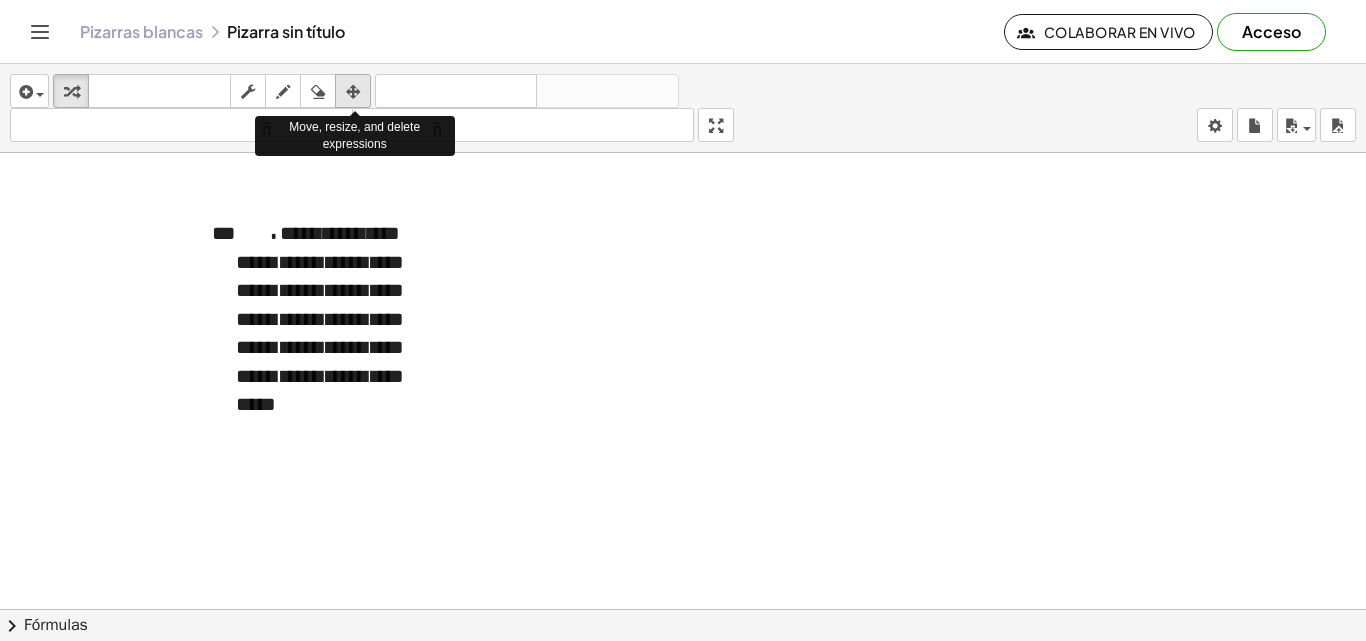 click at bounding box center [353, 92] 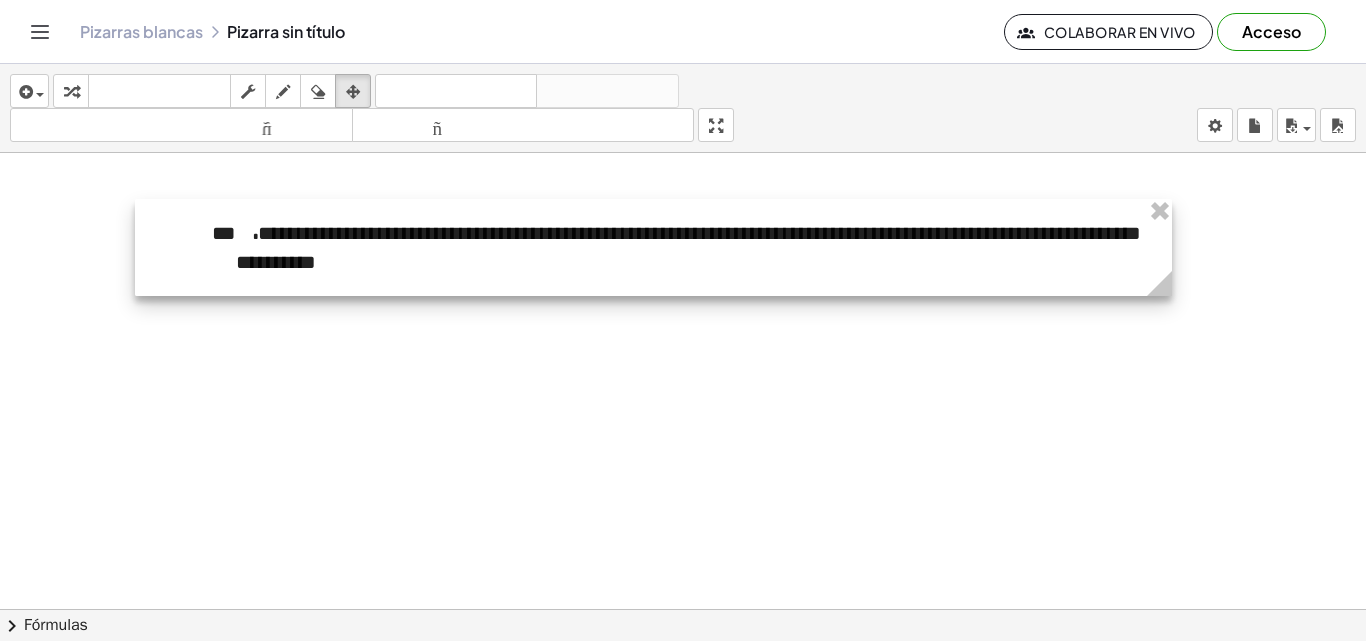 drag, startPoint x: 423, startPoint y: 466, endPoint x: 1160, endPoint y: 343, distance: 747.1934 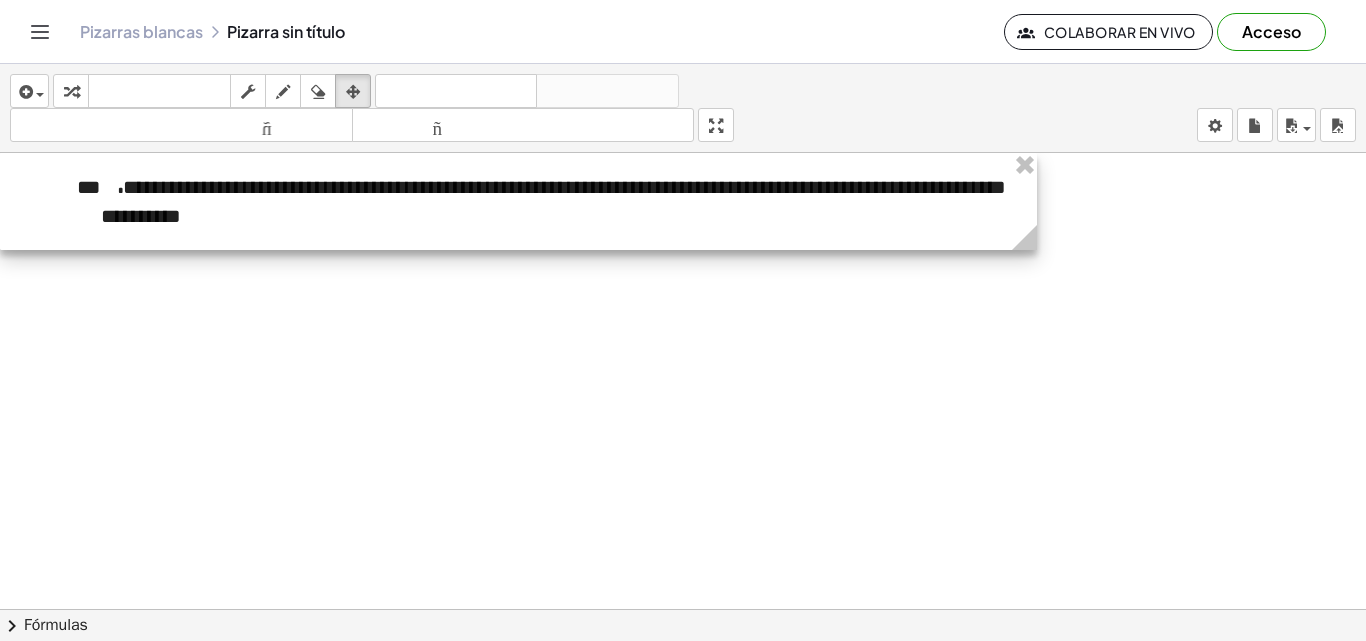 drag, startPoint x: 199, startPoint y: 214, endPoint x: 10, endPoint y: 160, distance: 196.56297 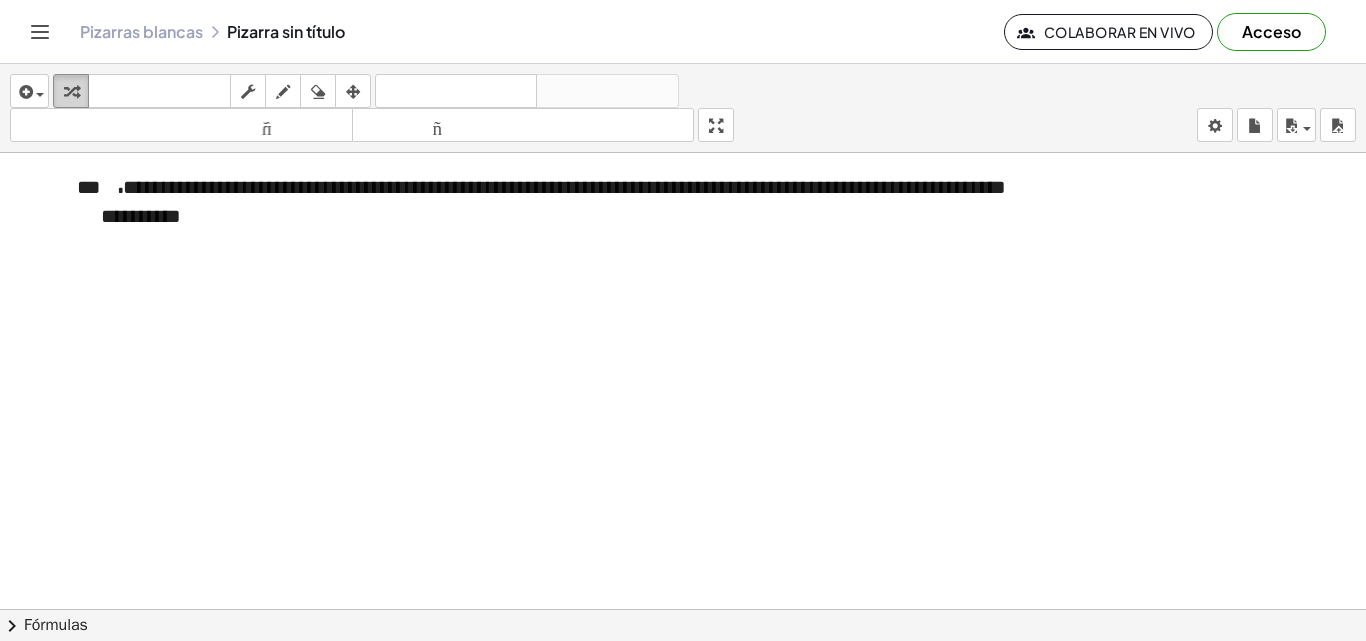 click at bounding box center (71, 91) 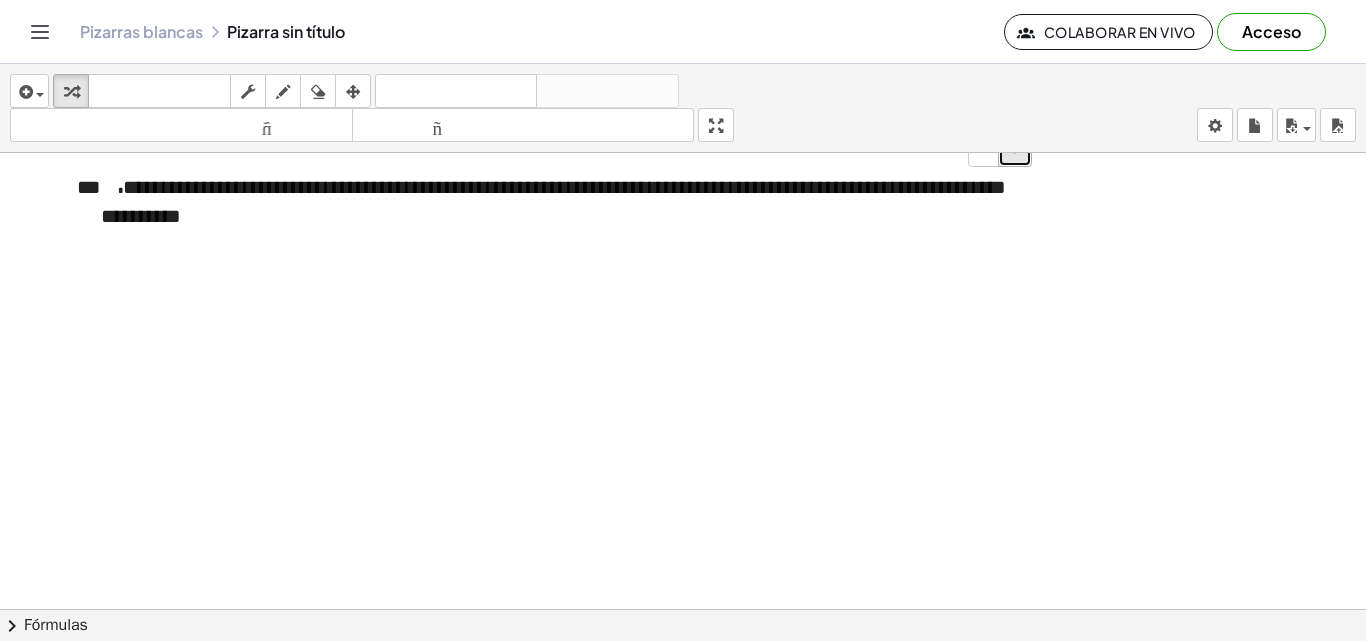 click on "+" at bounding box center (1015, 150) 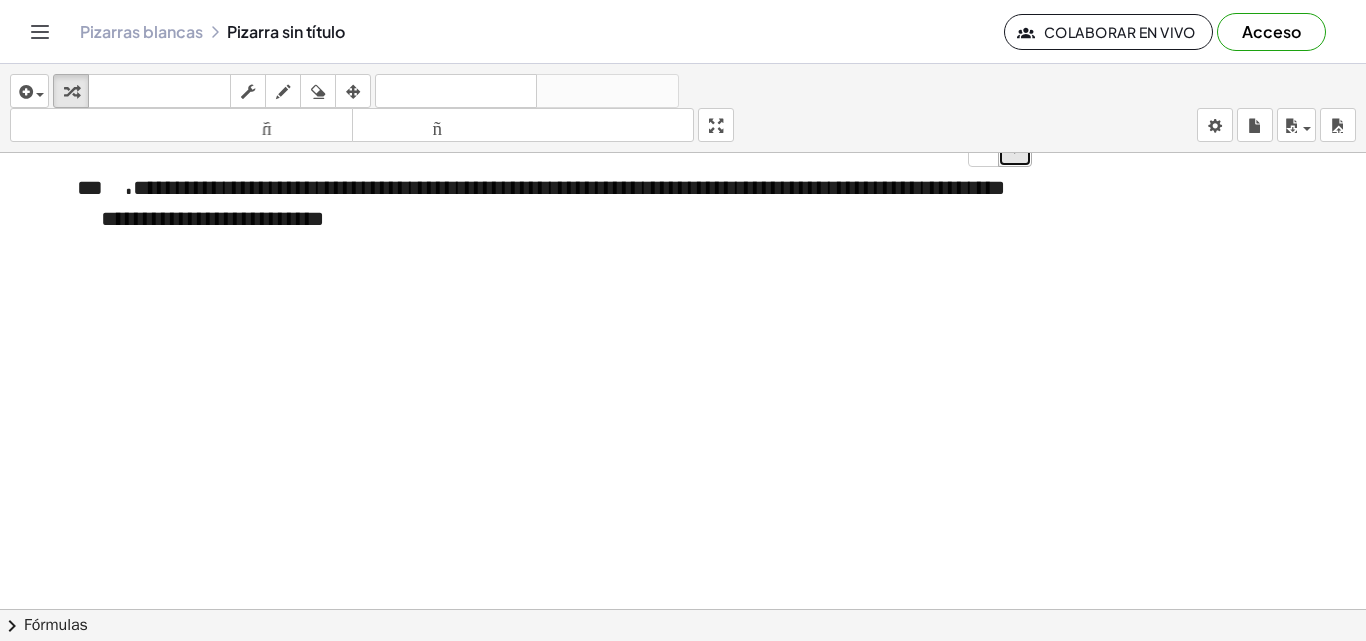click on "+" at bounding box center [1015, 150] 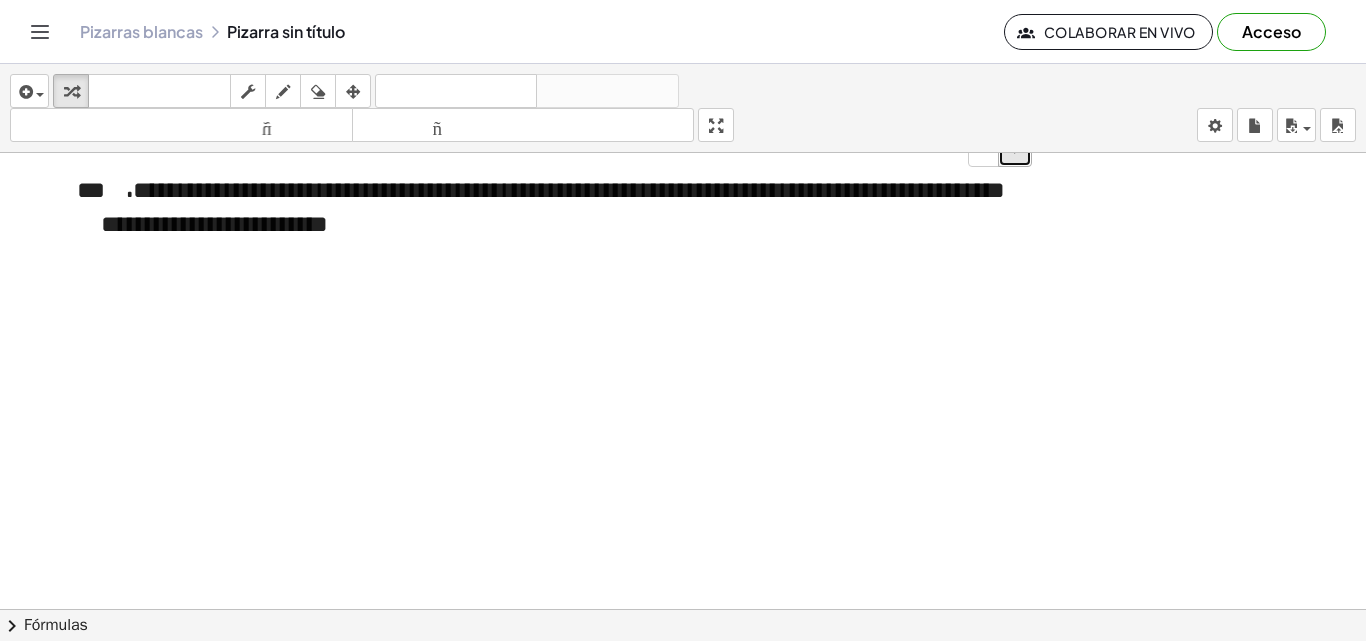 click on "+" at bounding box center (1015, 150) 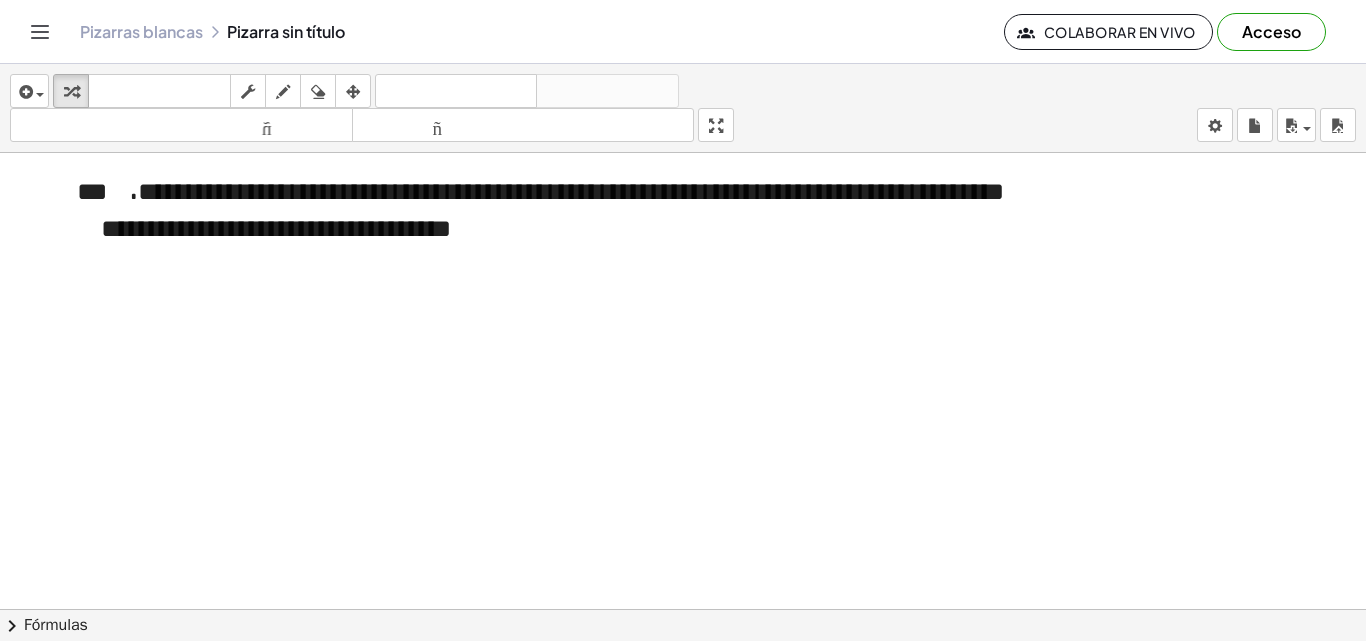 click on "**********" at bounding box center [683, 352] 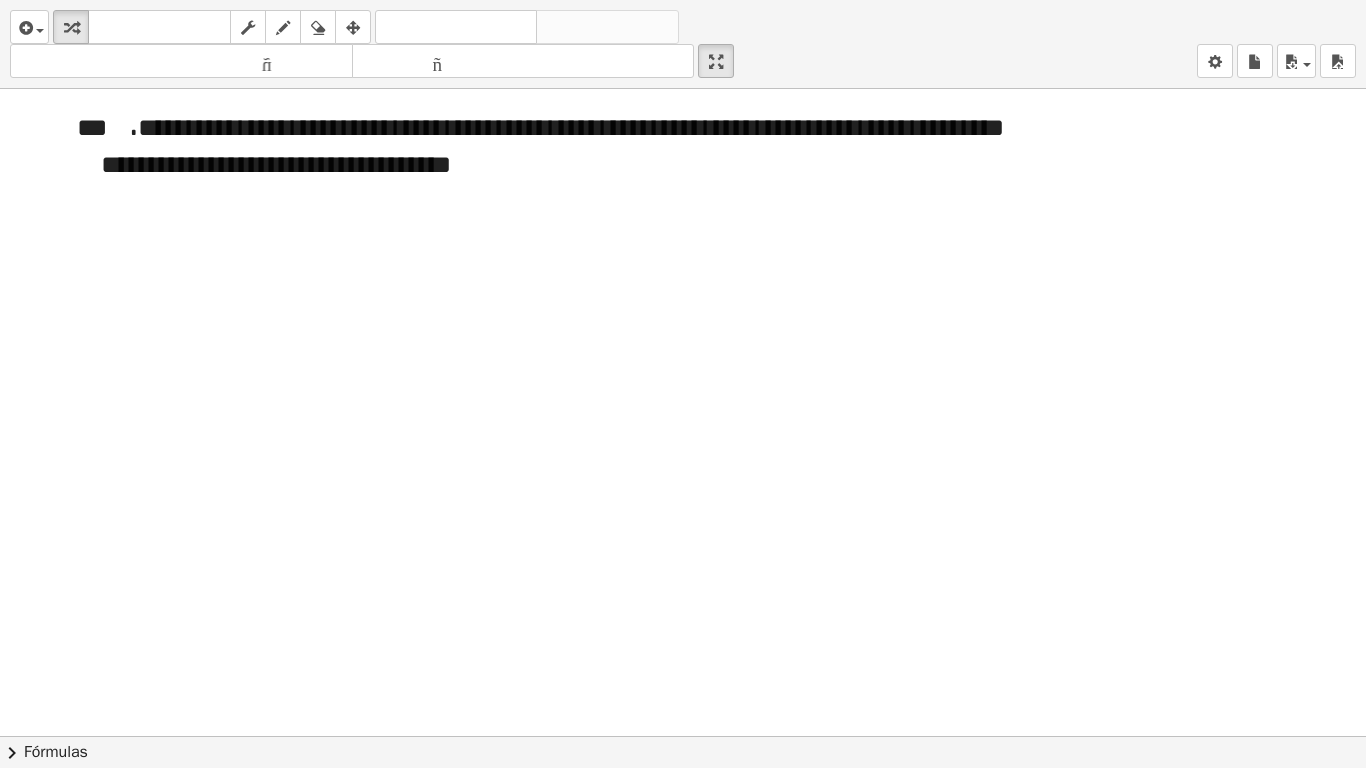 click at bounding box center (683, 736) 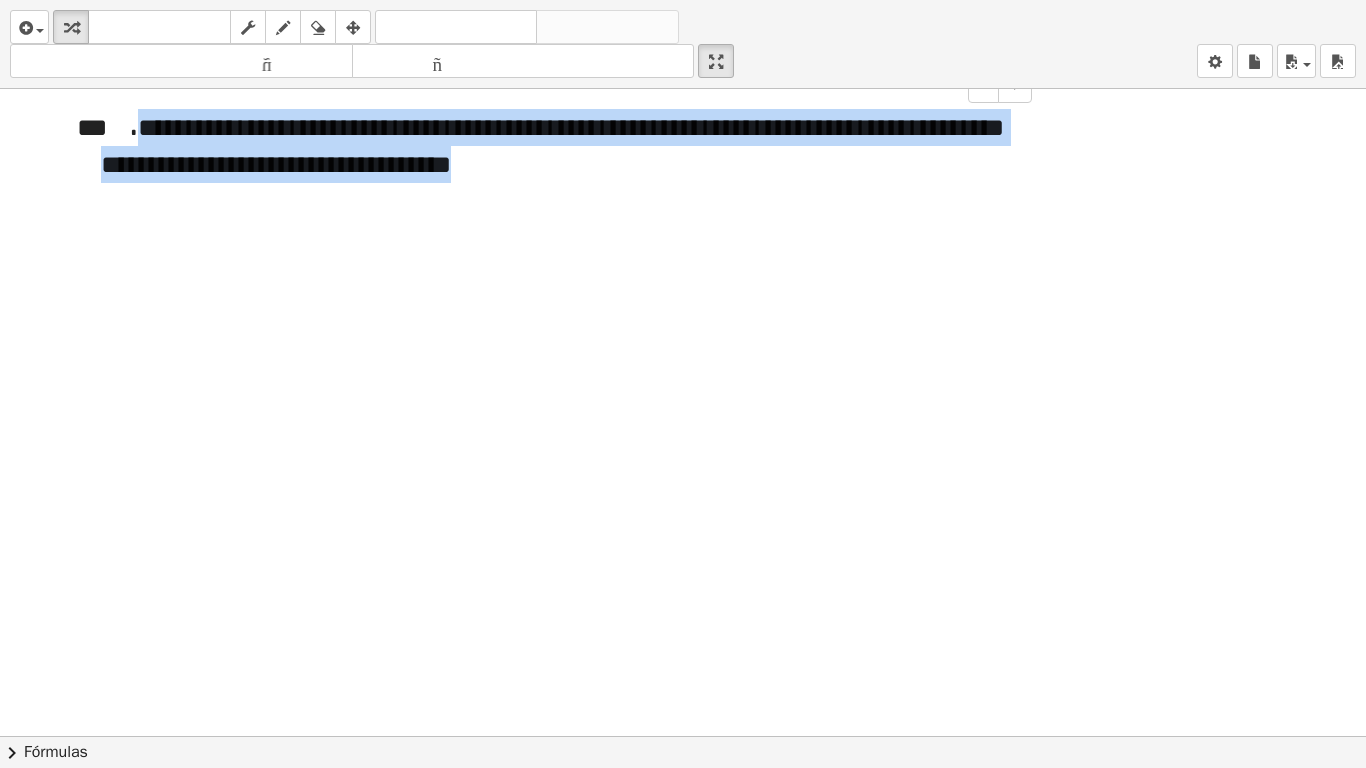 drag, startPoint x: 623, startPoint y: 166, endPoint x: 130, endPoint y: 141, distance: 493.63345 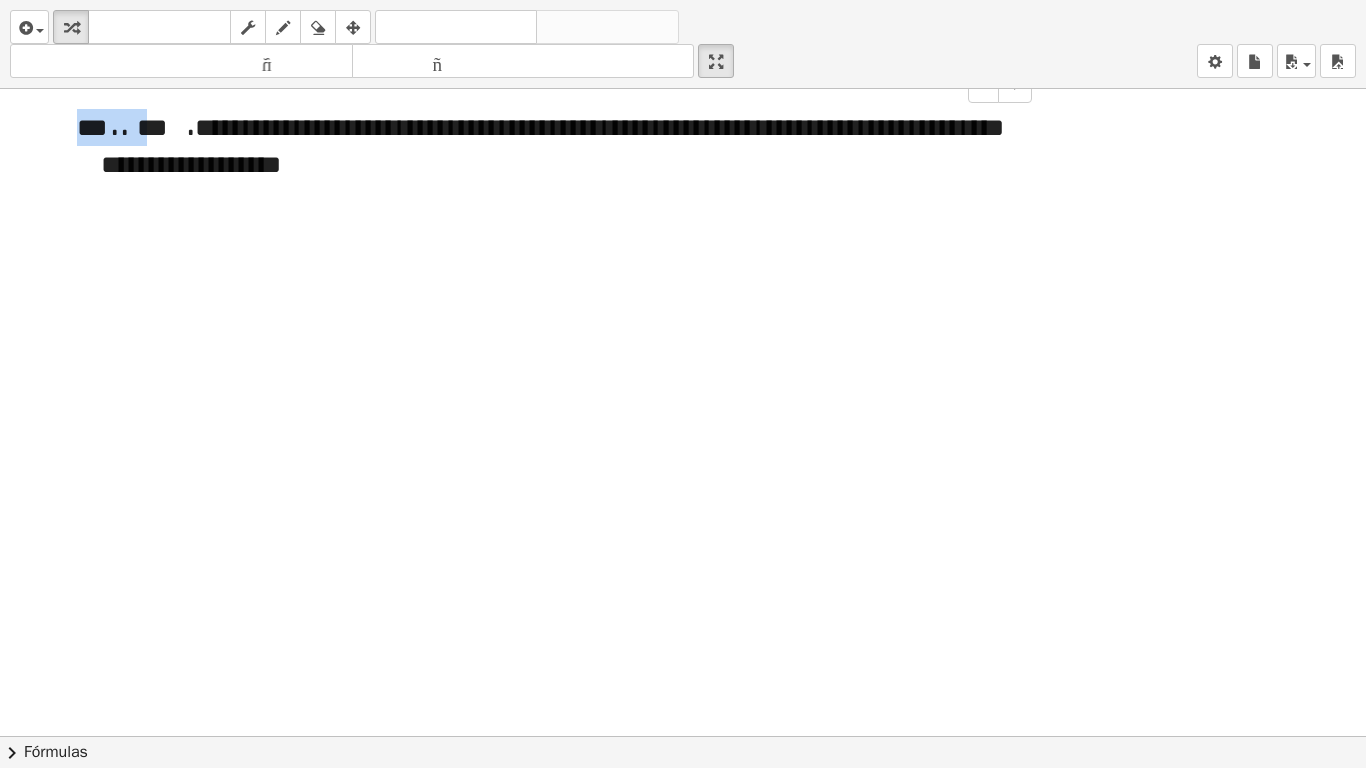 drag, startPoint x: 142, startPoint y: 133, endPoint x: 25, endPoint y: 132, distance: 117.00427 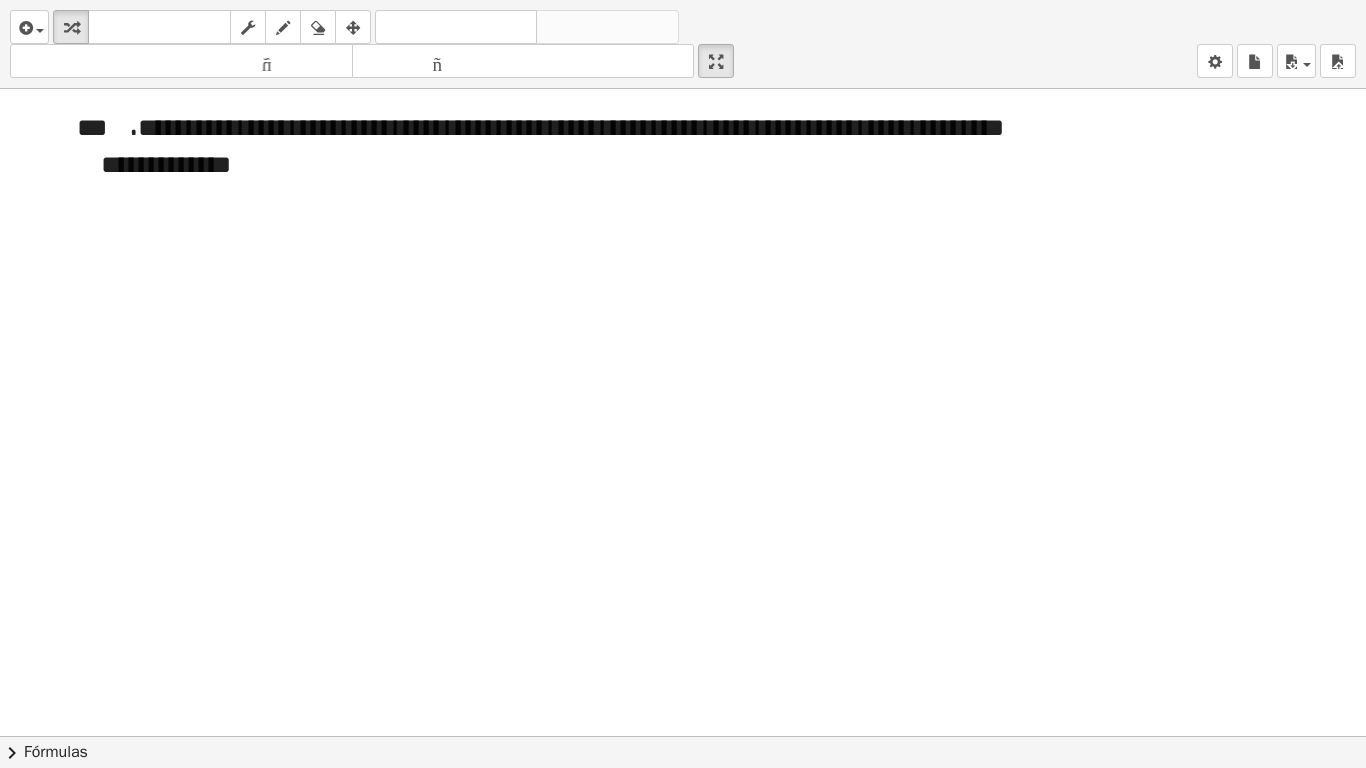 click at bounding box center (683, 736) 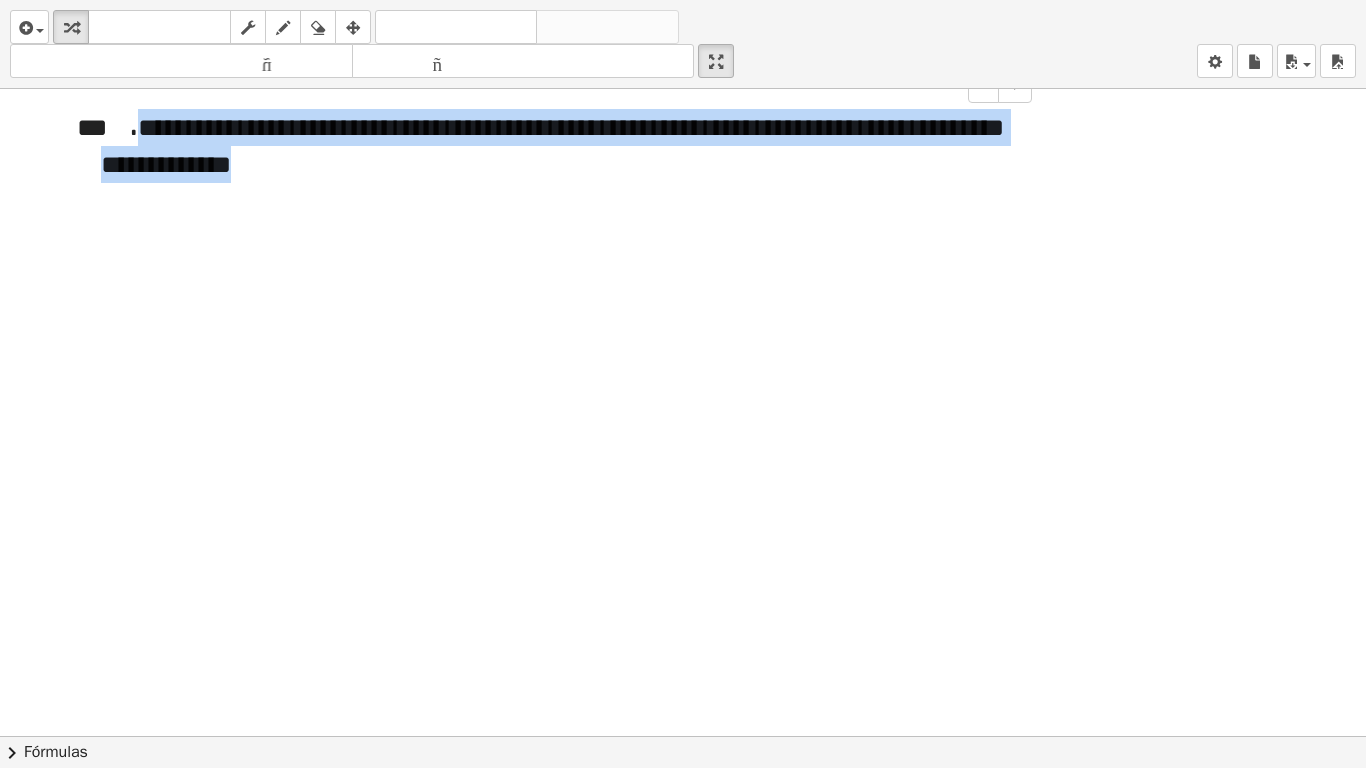 drag, startPoint x: 474, startPoint y: 173, endPoint x: 157, endPoint y: 145, distance: 318.2342 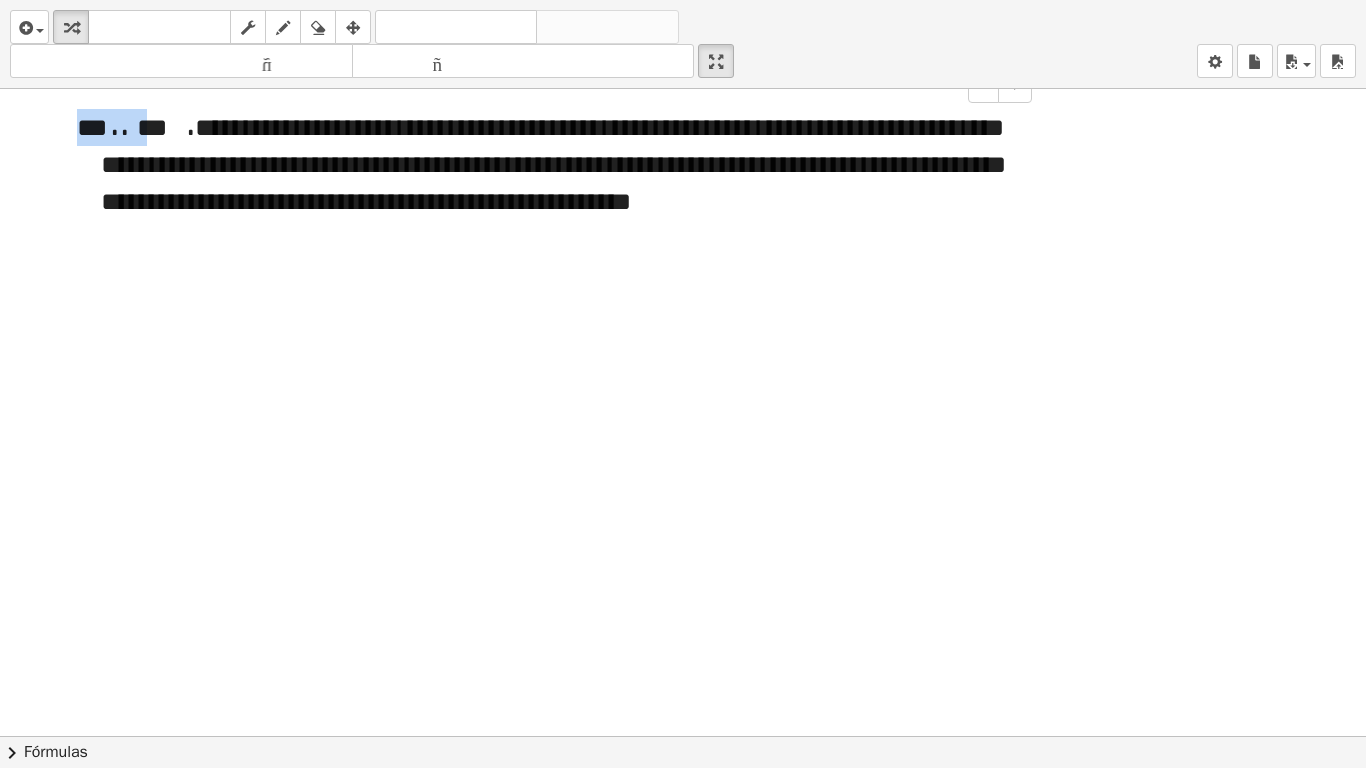 drag, startPoint x: 145, startPoint y: 131, endPoint x: 61, endPoint y: 129, distance: 84.0238 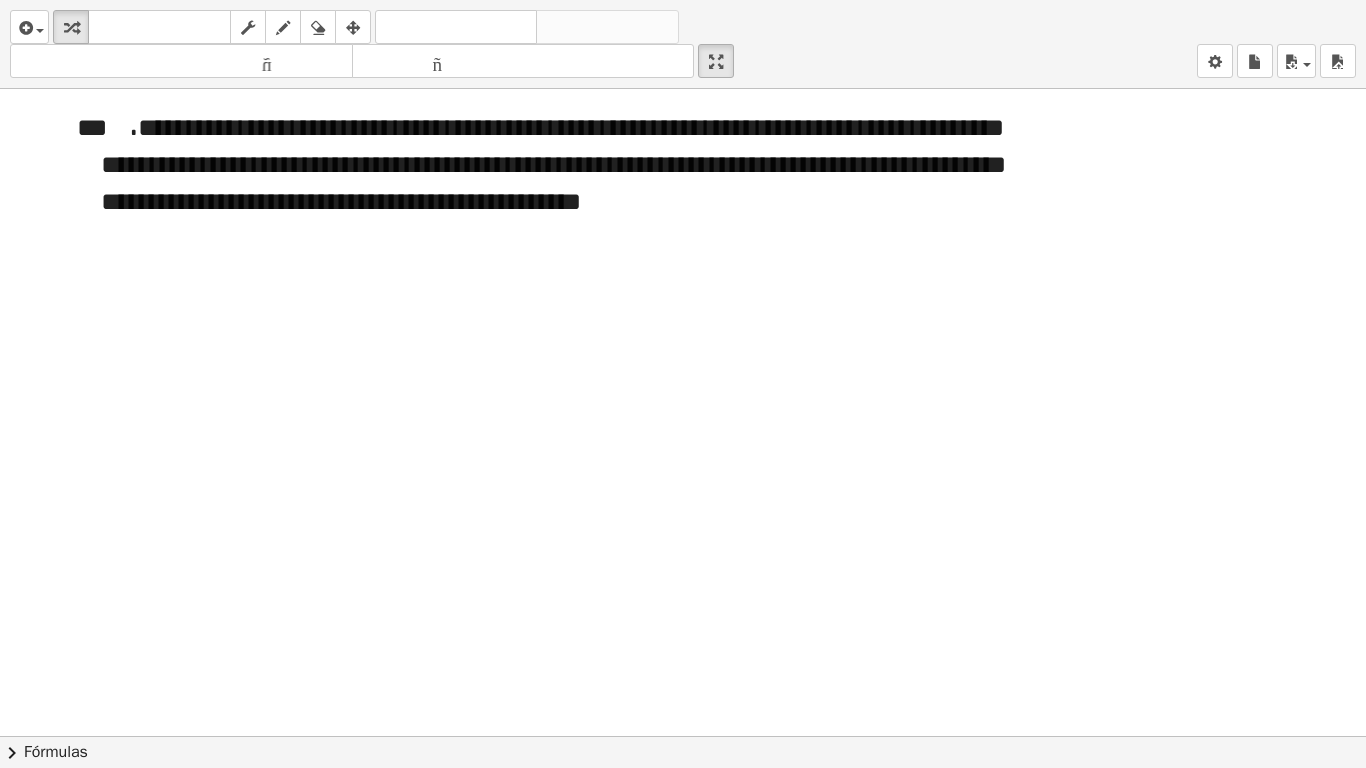 click at bounding box center (683, 736) 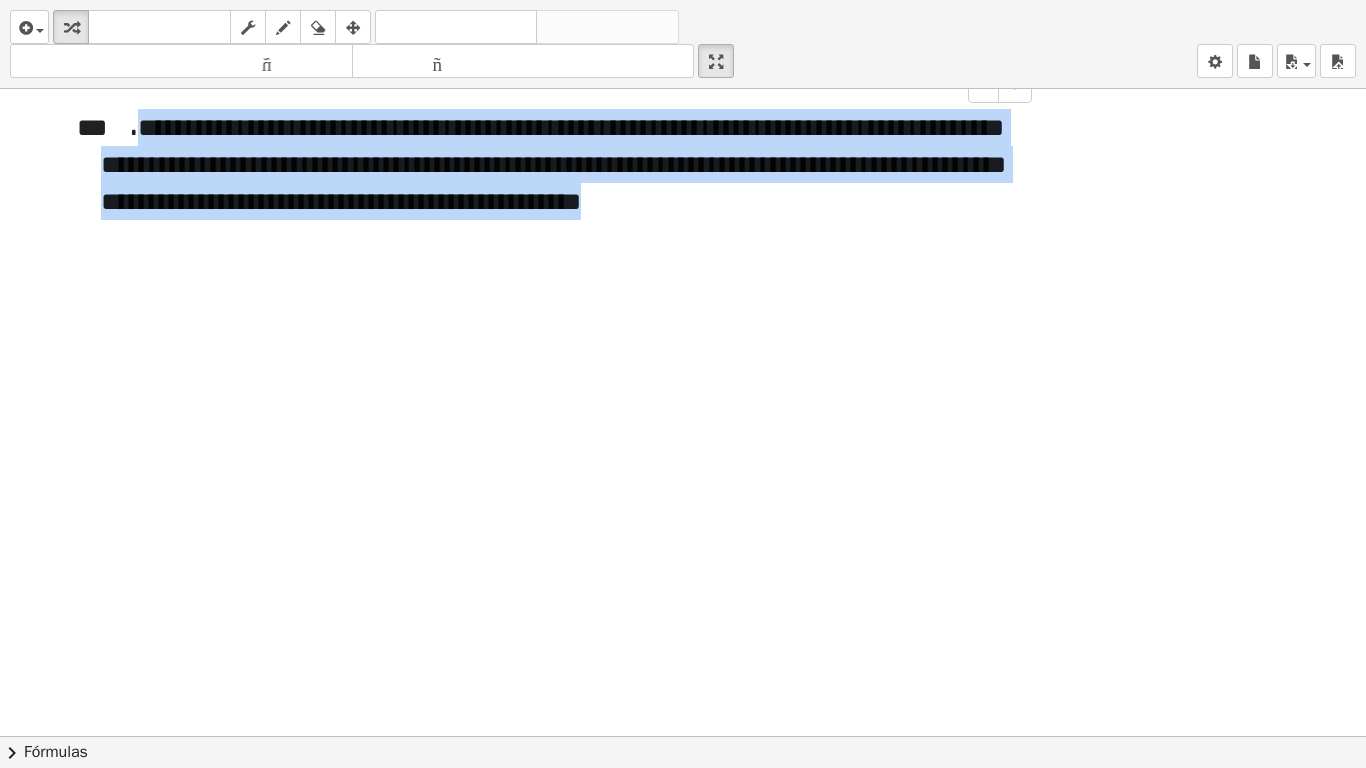 drag, startPoint x: 976, startPoint y: 203, endPoint x: 132, endPoint y: 128, distance: 847.3258 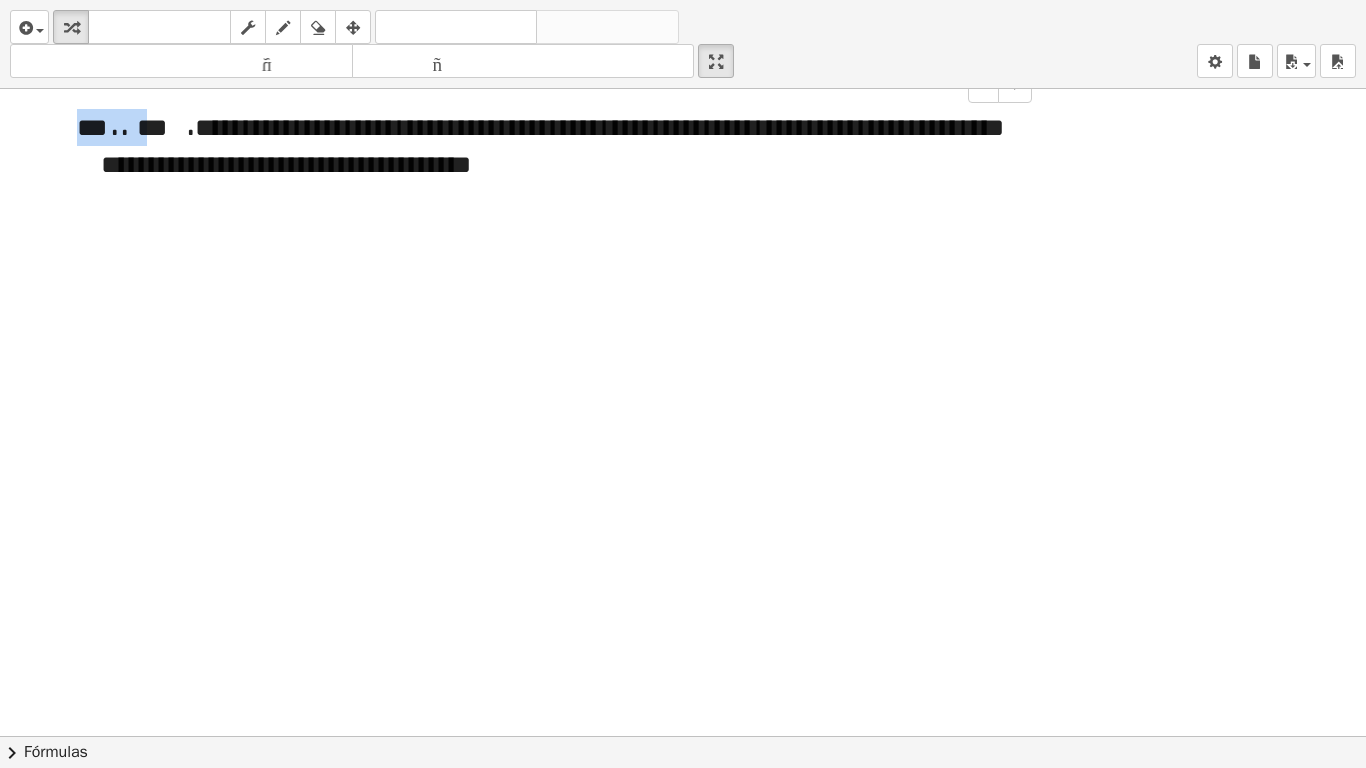 drag, startPoint x: 133, startPoint y: 127, endPoint x: 53, endPoint y: 125, distance: 80.024994 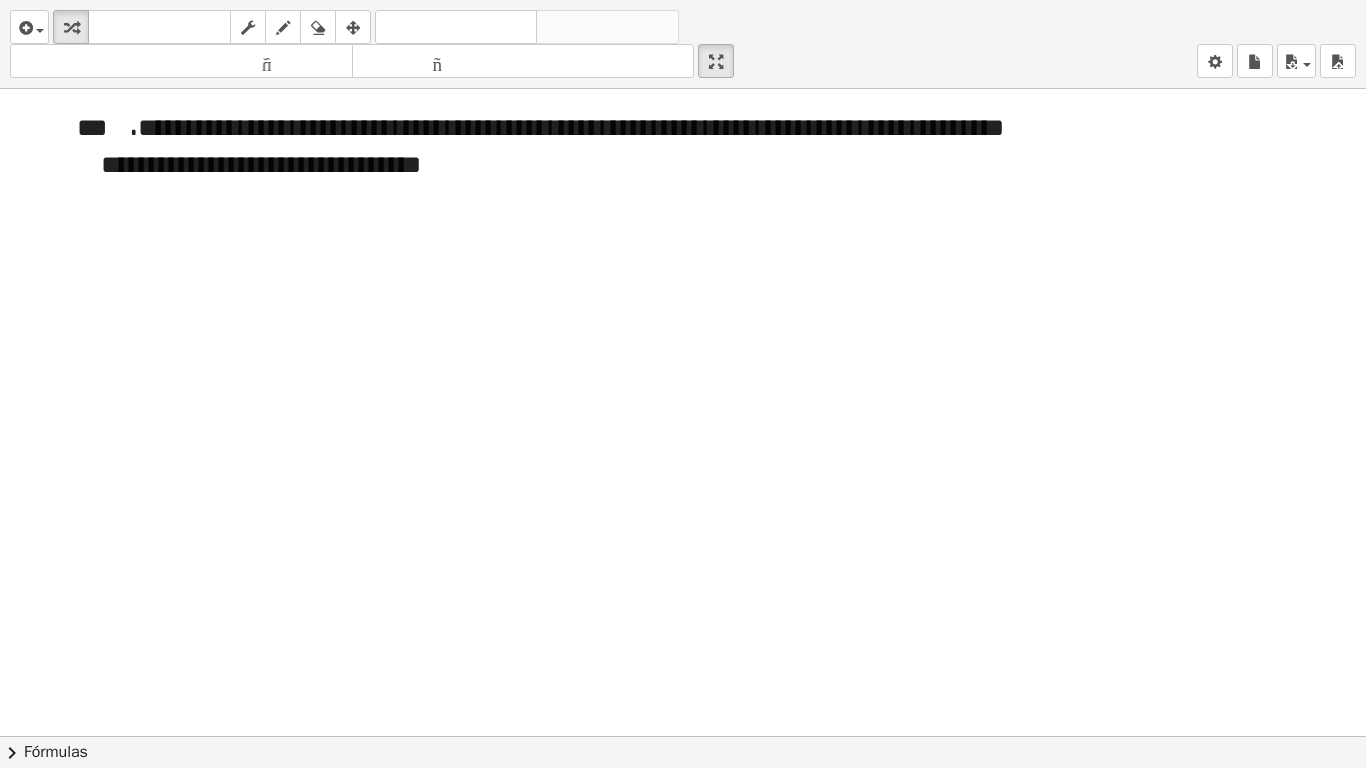 click at bounding box center (683, 736) 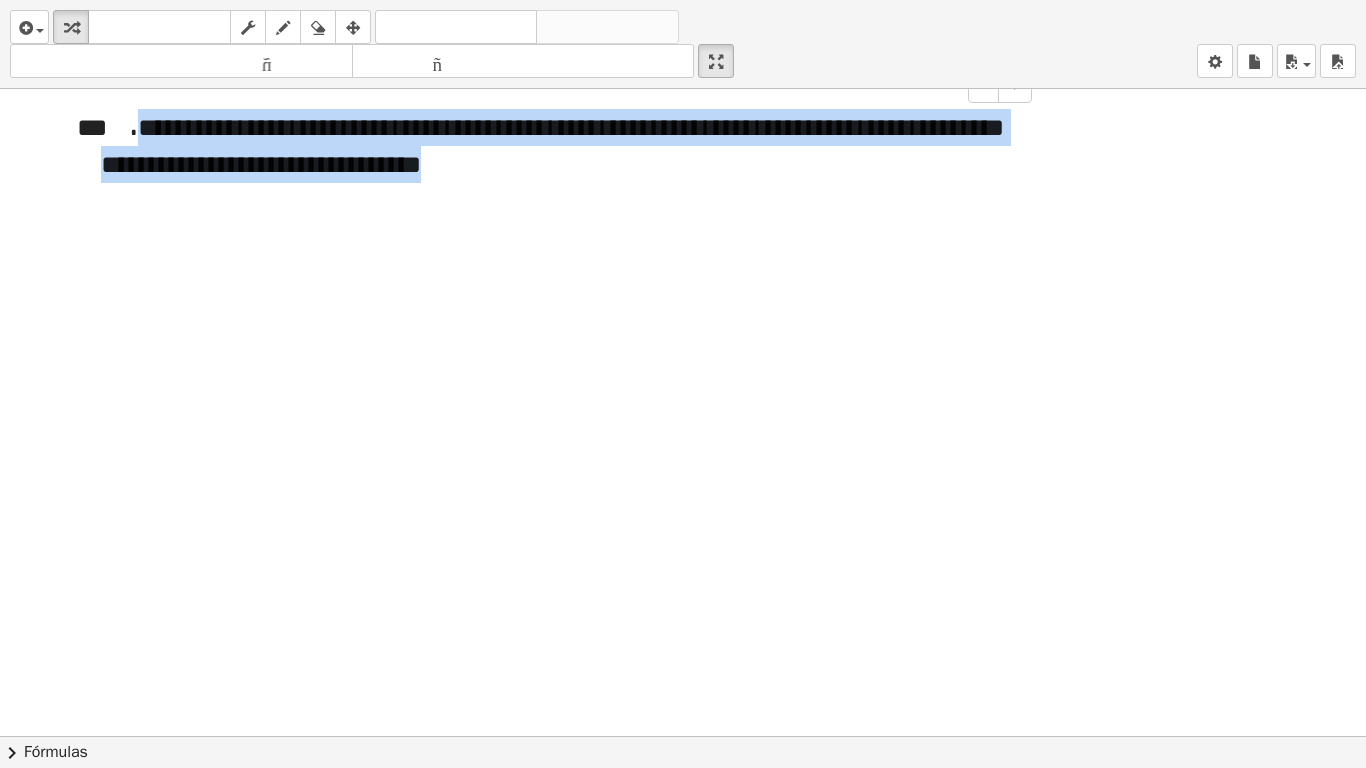 drag, startPoint x: 545, startPoint y: 162, endPoint x: 128, endPoint y: 118, distance: 419.3149 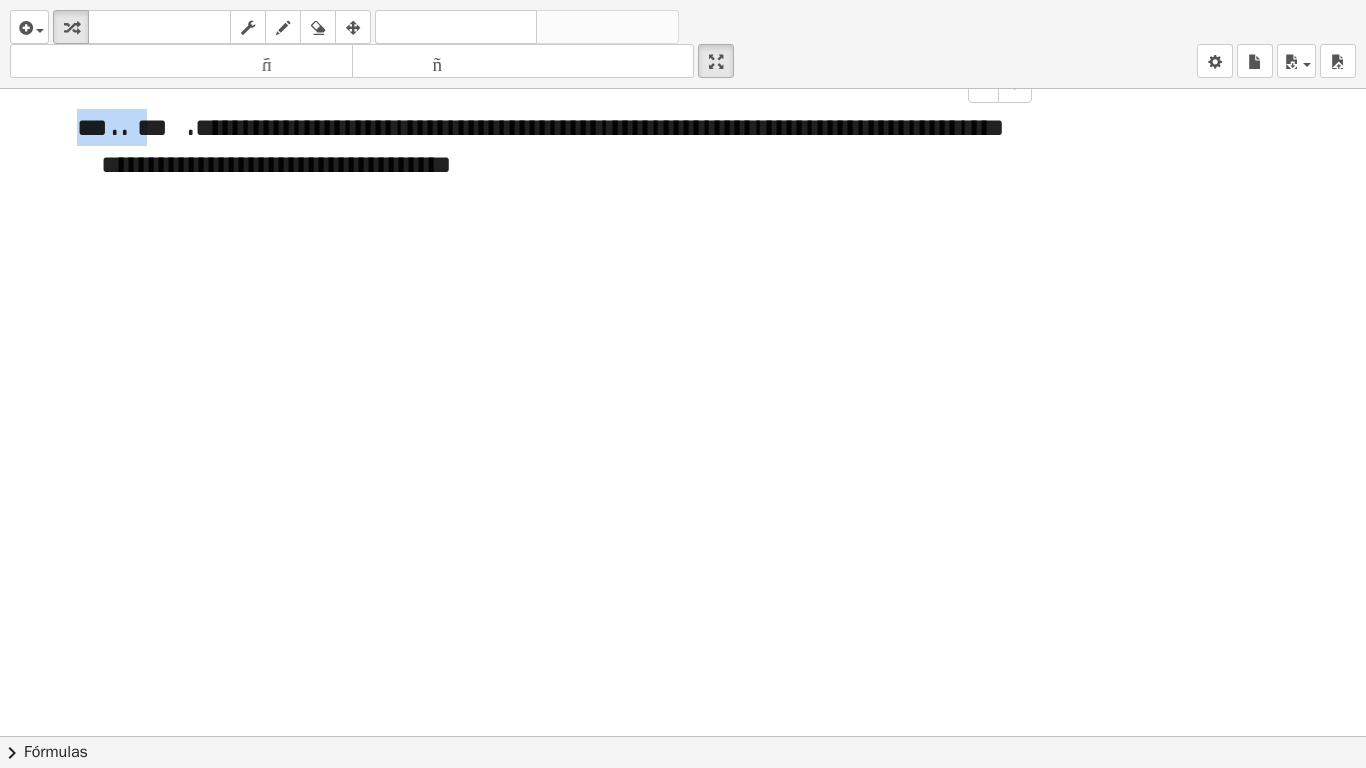 drag, startPoint x: 131, startPoint y: 134, endPoint x: 0, endPoint y: 128, distance: 131.13733 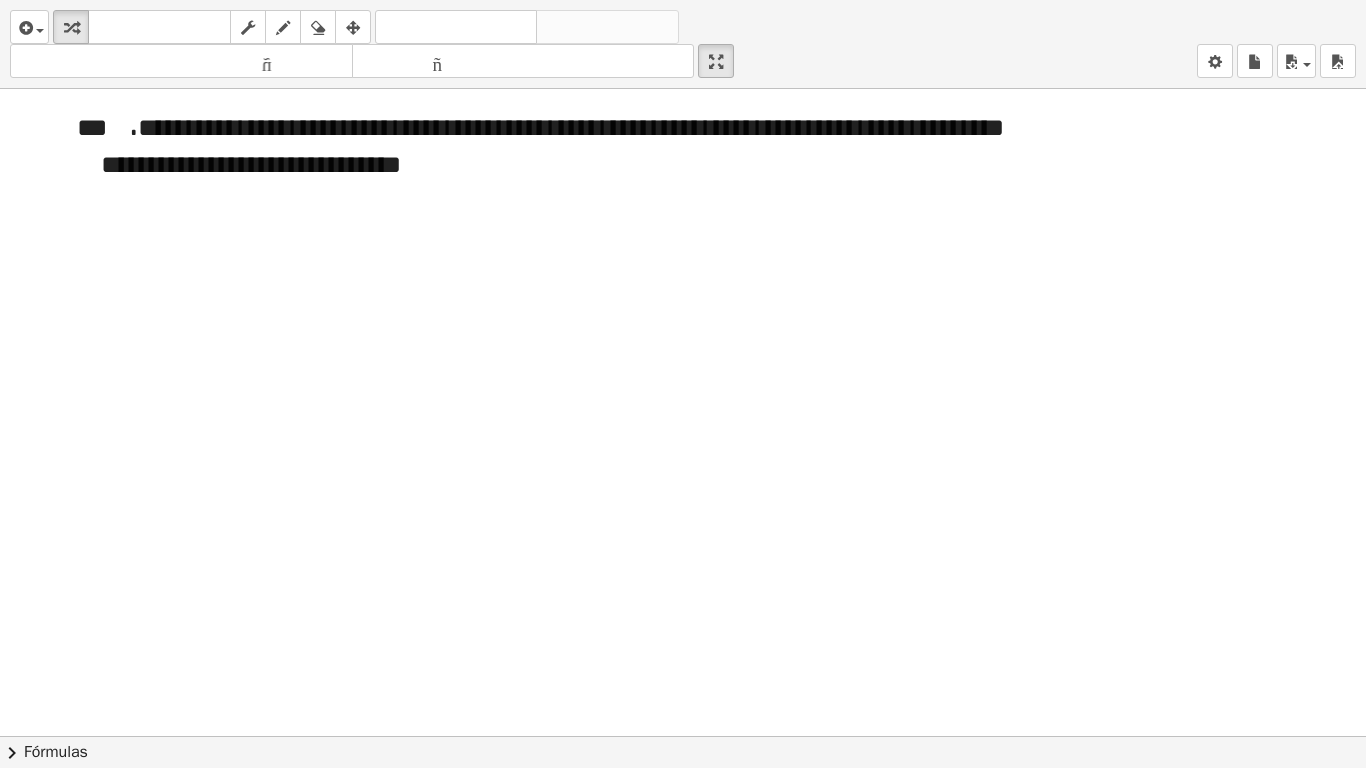 click at bounding box center (683, 736) 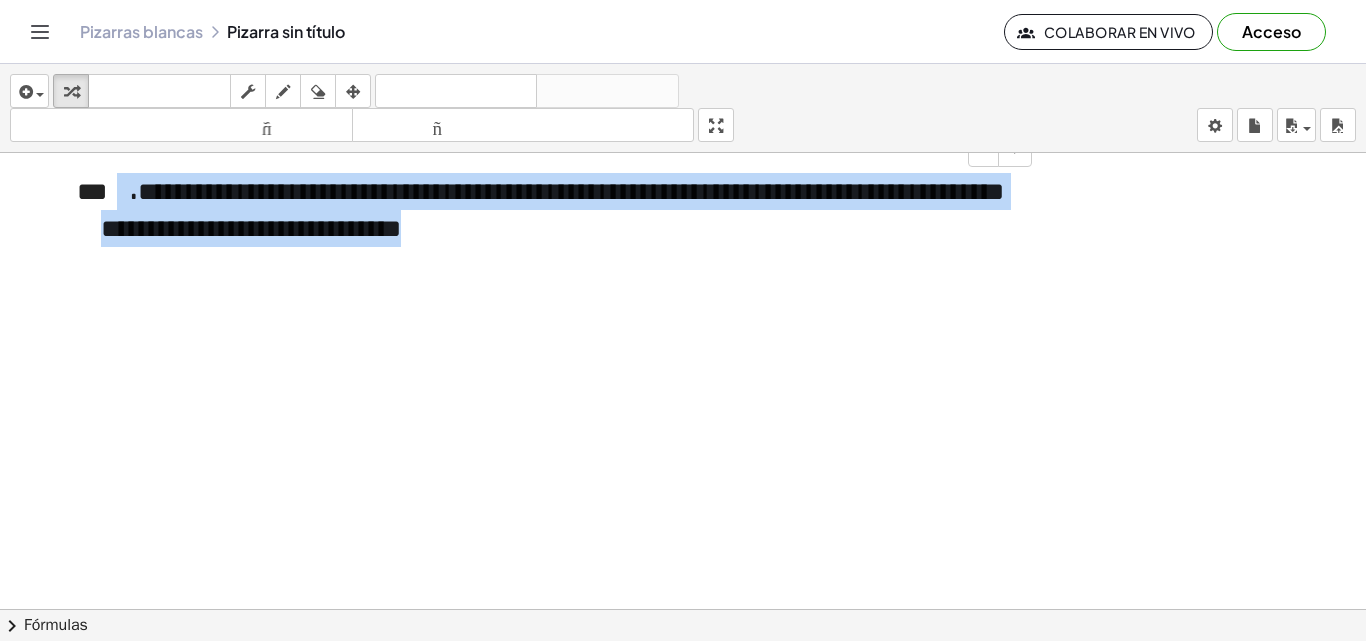 drag, startPoint x: 600, startPoint y: 235, endPoint x: 114, endPoint y: 196, distance: 487.56232 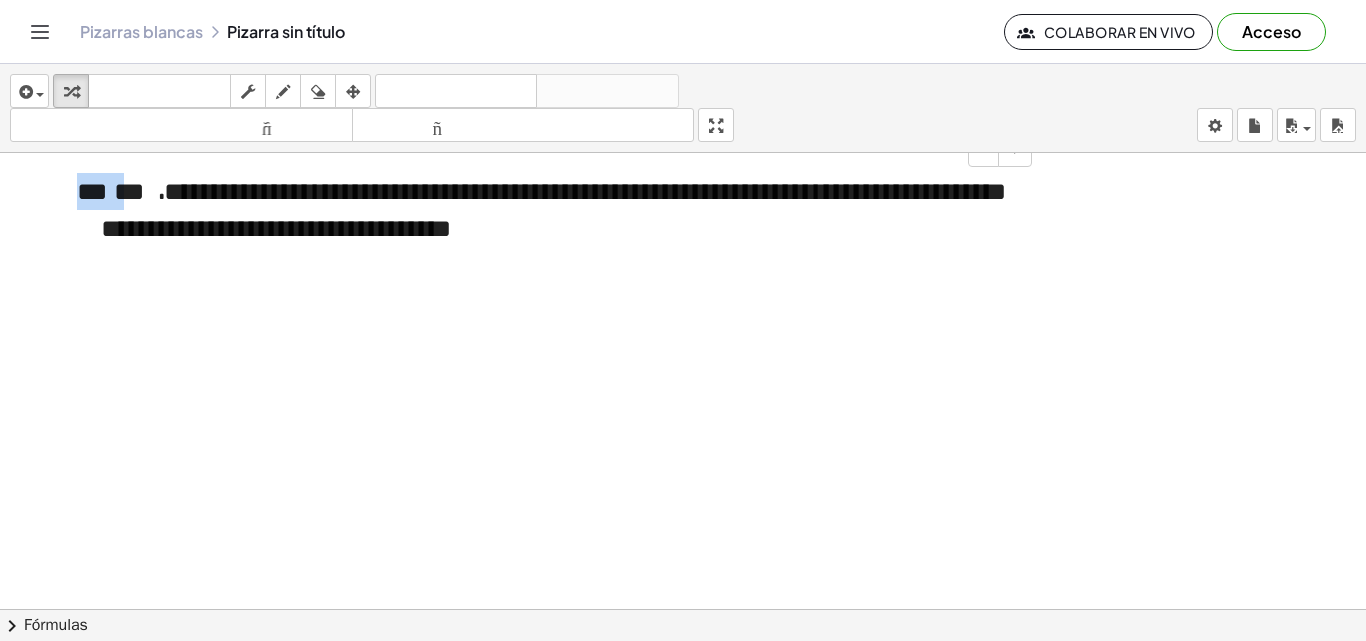 drag, startPoint x: 122, startPoint y: 200, endPoint x: 0, endPoint y: 175, distance: 124.53513 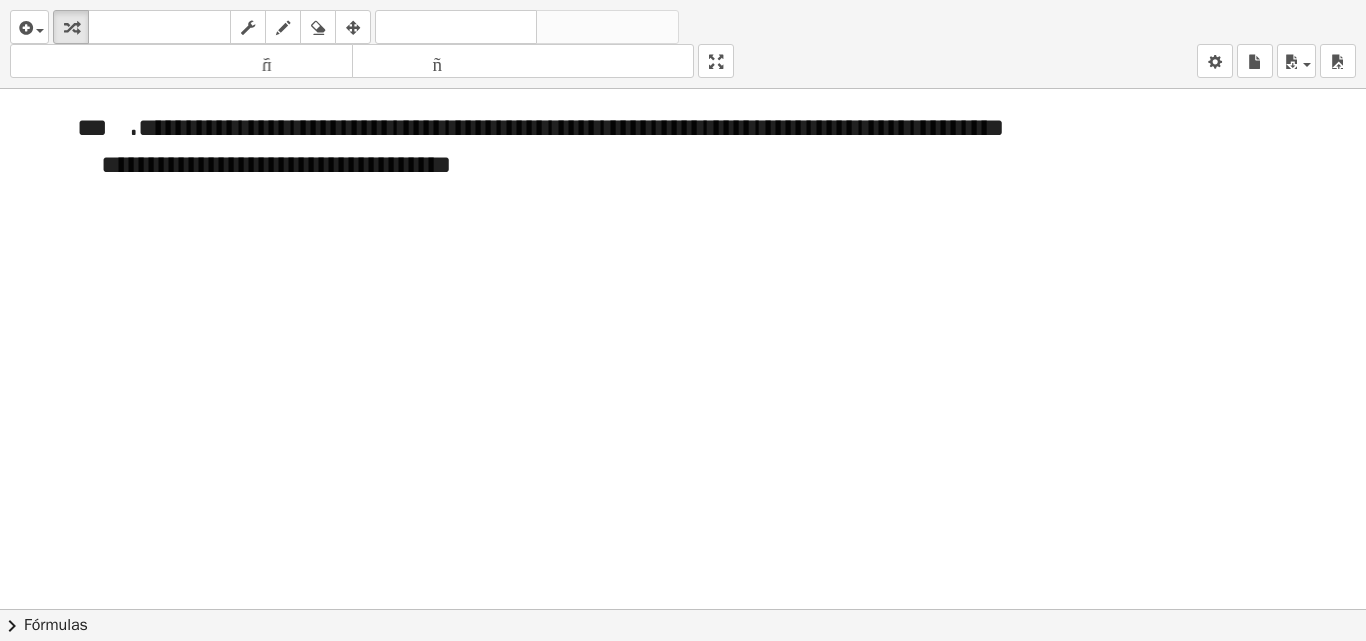 click on "**********" at bounding box center [683, 320] 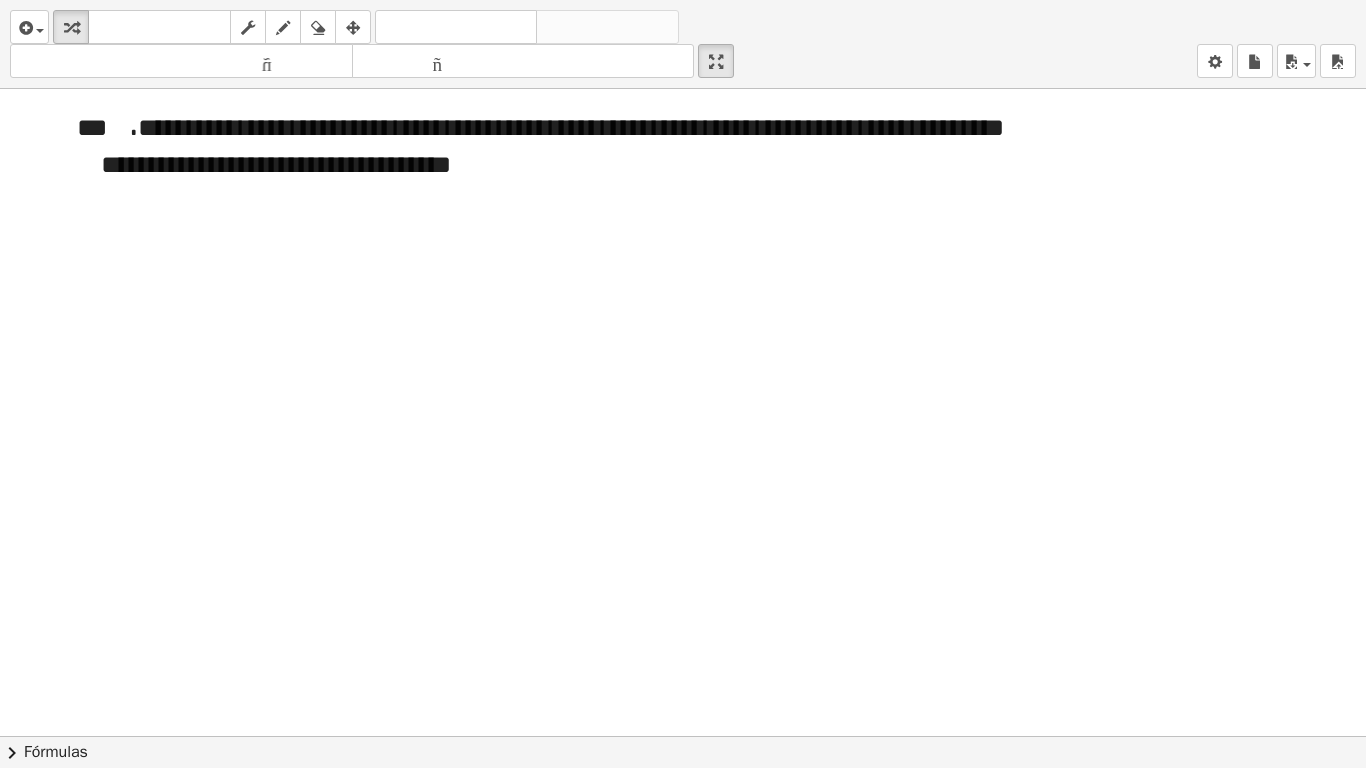 click at bounding box center [683, 736] 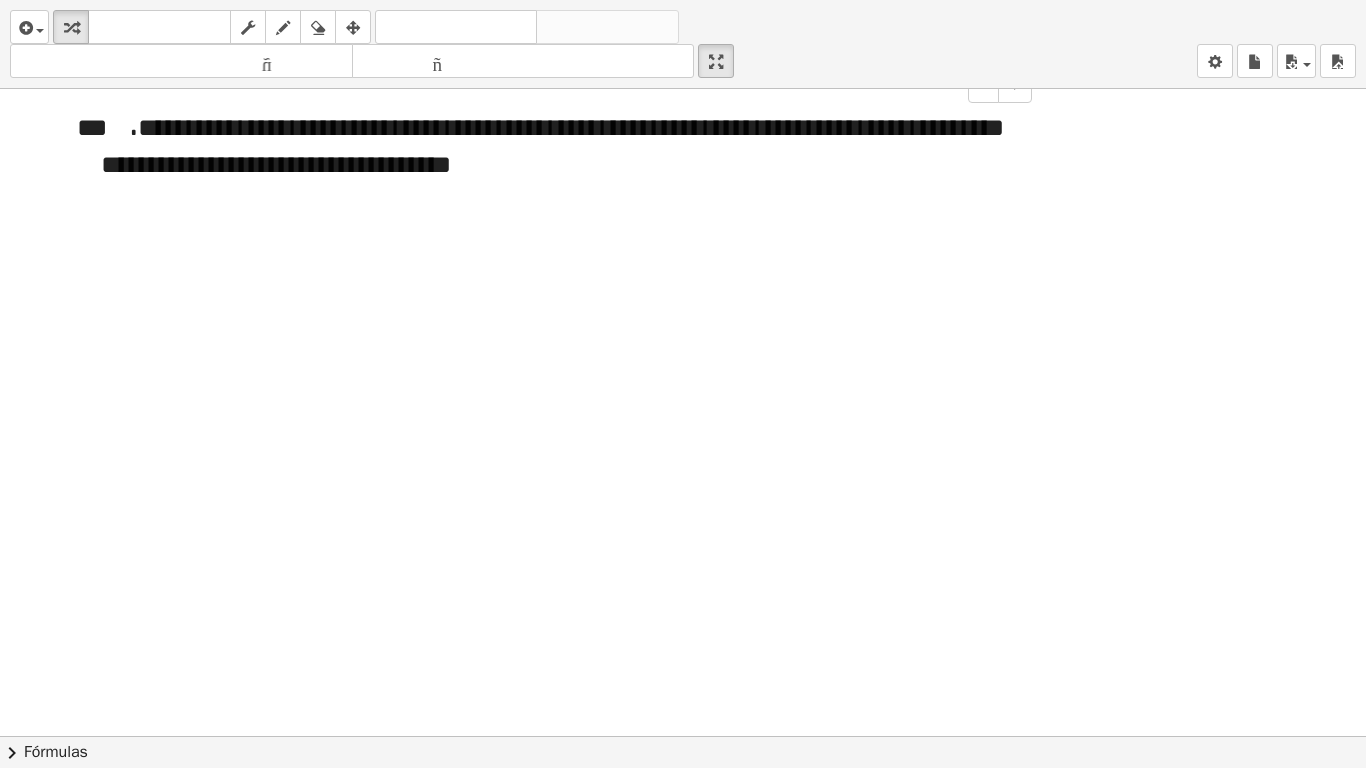 click on "**********" at bounding box center [552, 146] 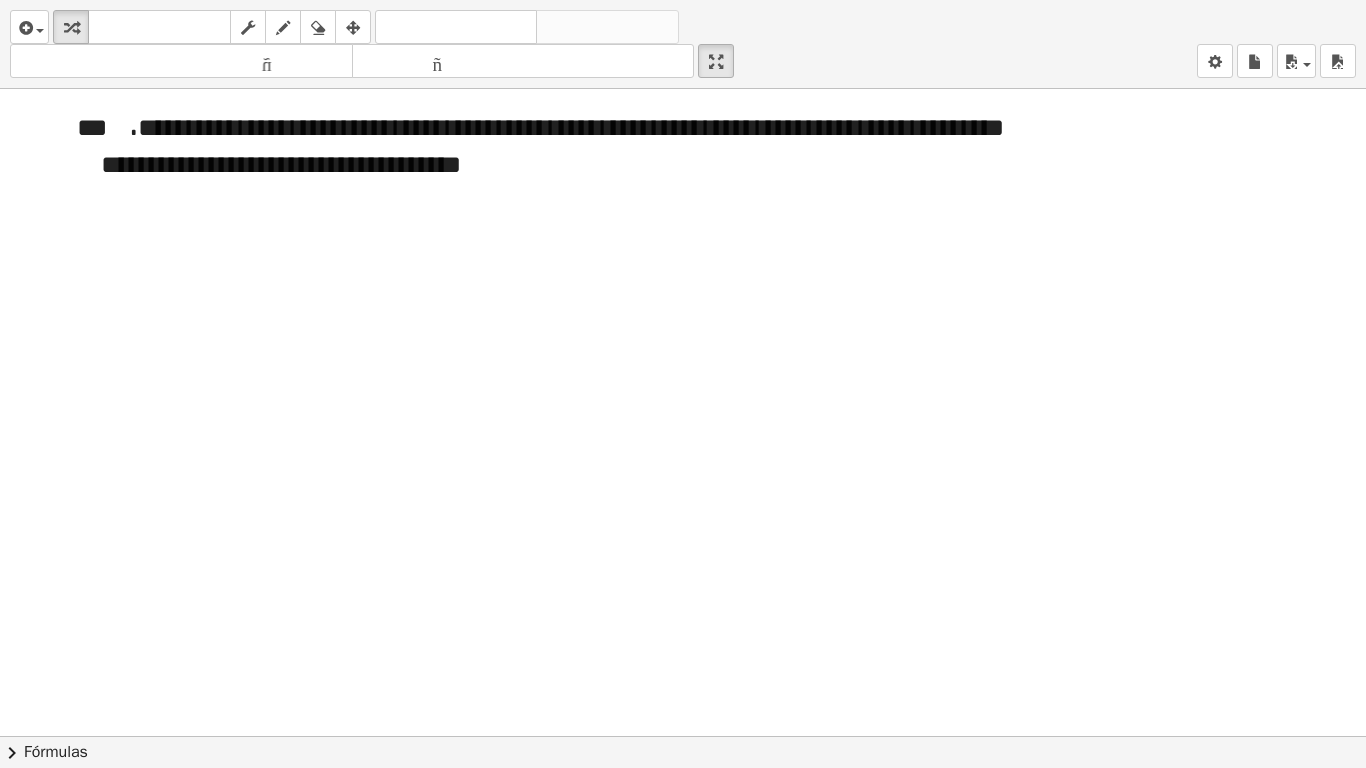 click at bounding box center [683, 736] 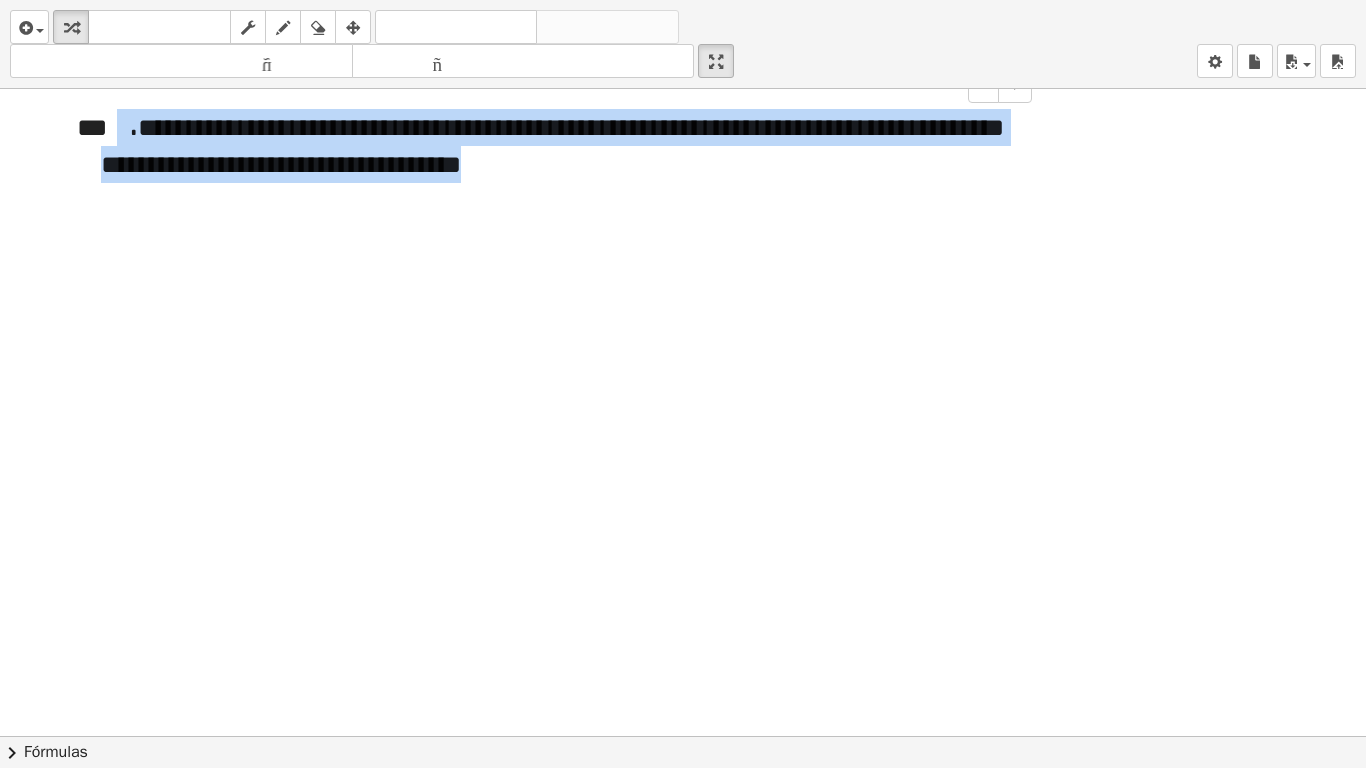drag, startPoint x: 640, startPoint y: 158, endPoint x: 113, endPoint y: 112, distance: 529.0038 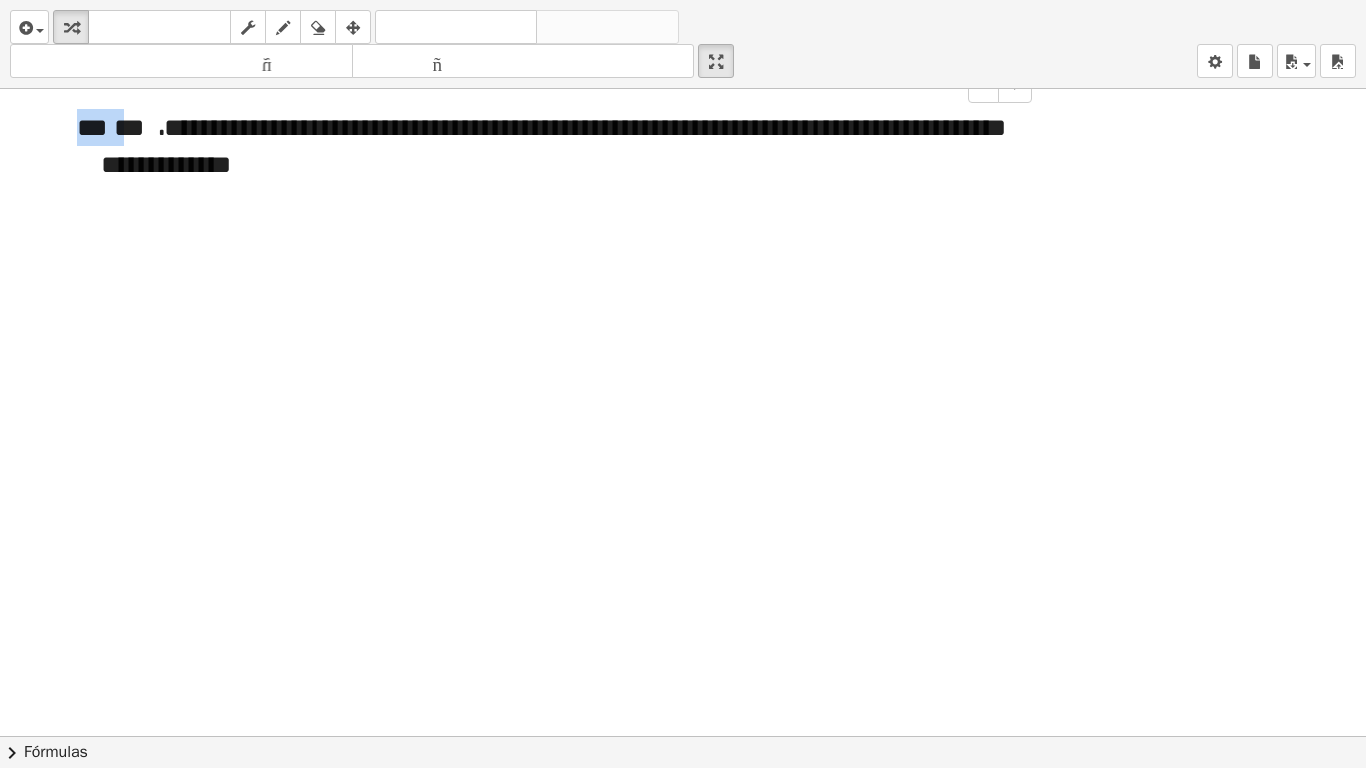 drag, startPoint x: 63, startPoint y: 127, endPoint x: 0, endPoint y: 125, distance: 63.03174 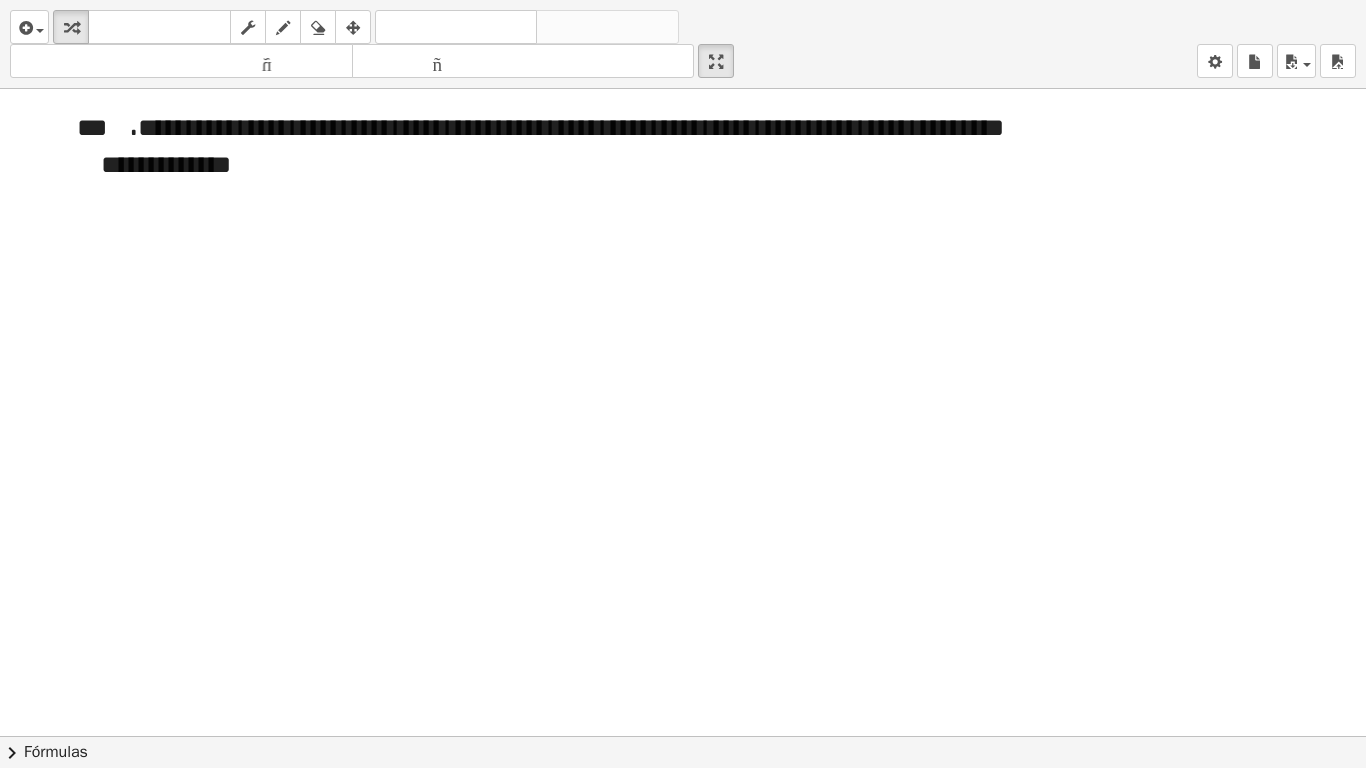 click at bounding box center (683, 736) 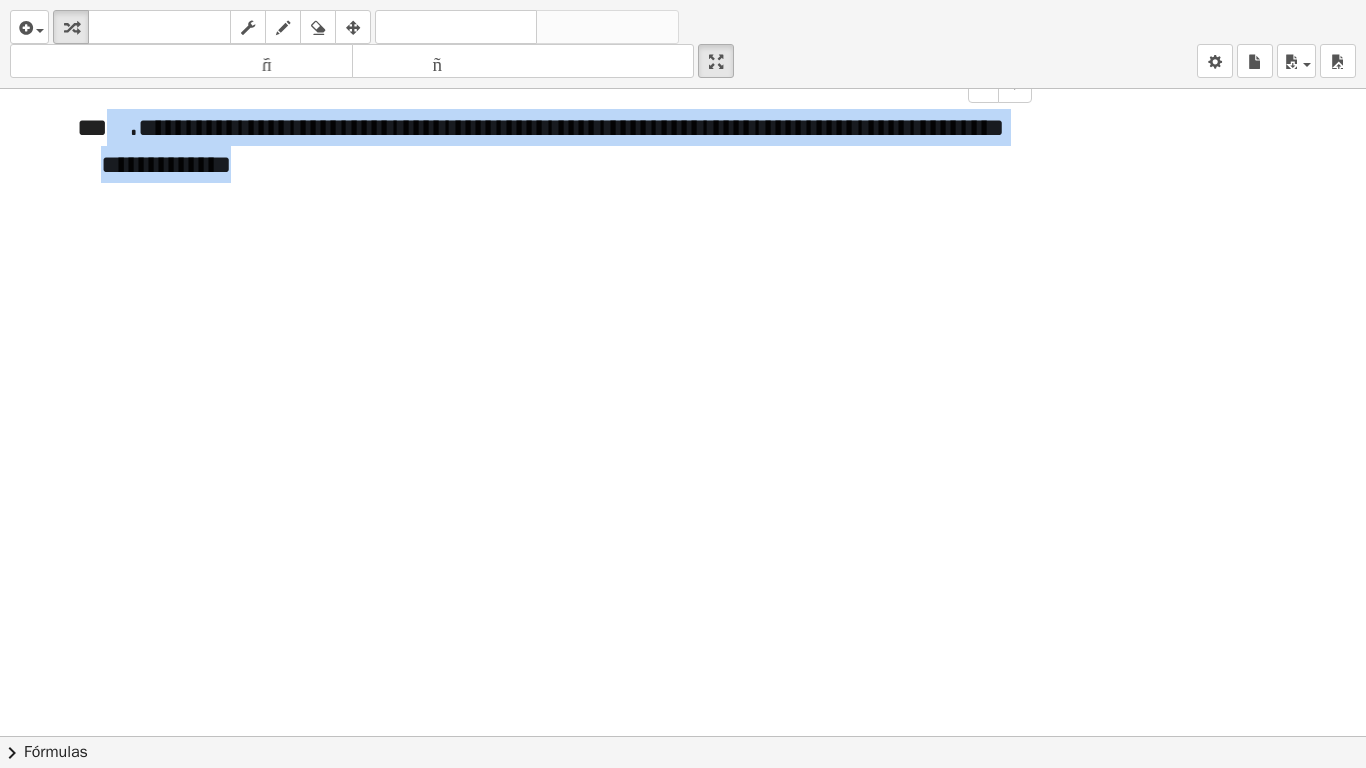 drag, startPoint x: 443, startPoint y: 165, endPoint x: 105, endPoint y: 109, distance: 342.60764 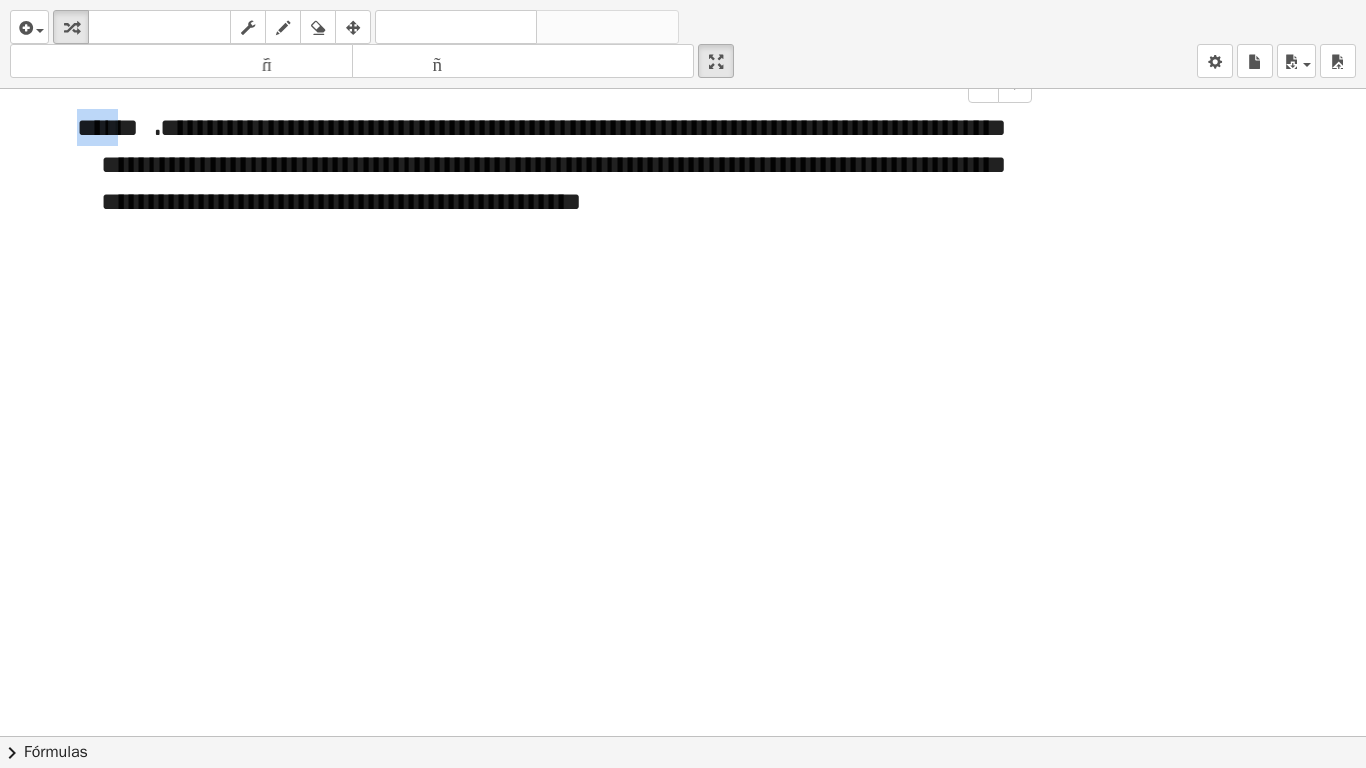 drag, startPoint x: 118, startPoint y: 126, endPoint x: 6, endPoint y: 126, distance: 112 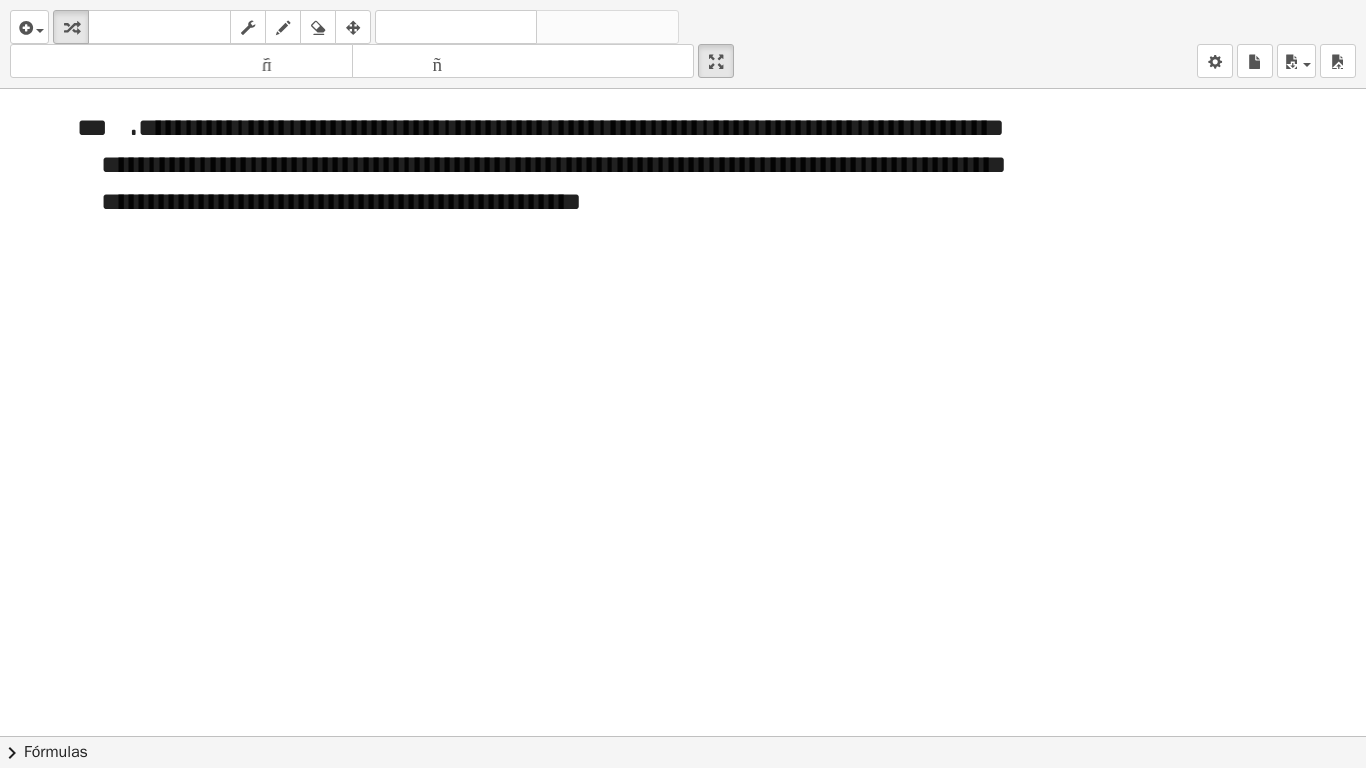 drag, startPoint x: 1122, startPoint y: 358, endPoint x: 1118, endPoint y: 338, distance: 20.396078 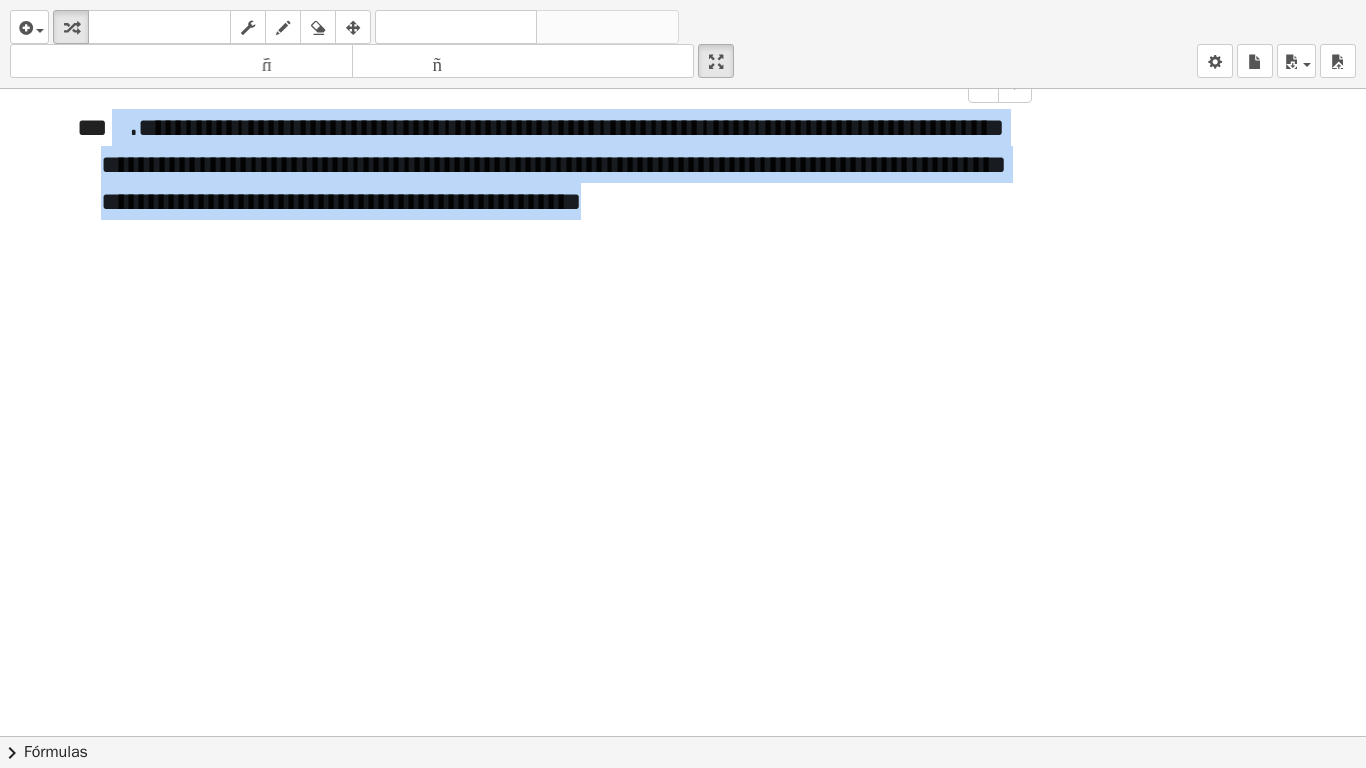 drag, startPoint x: 997, startPoint y: 200, endPoint x: 107, endPoint y: 92, distance: 896.5289 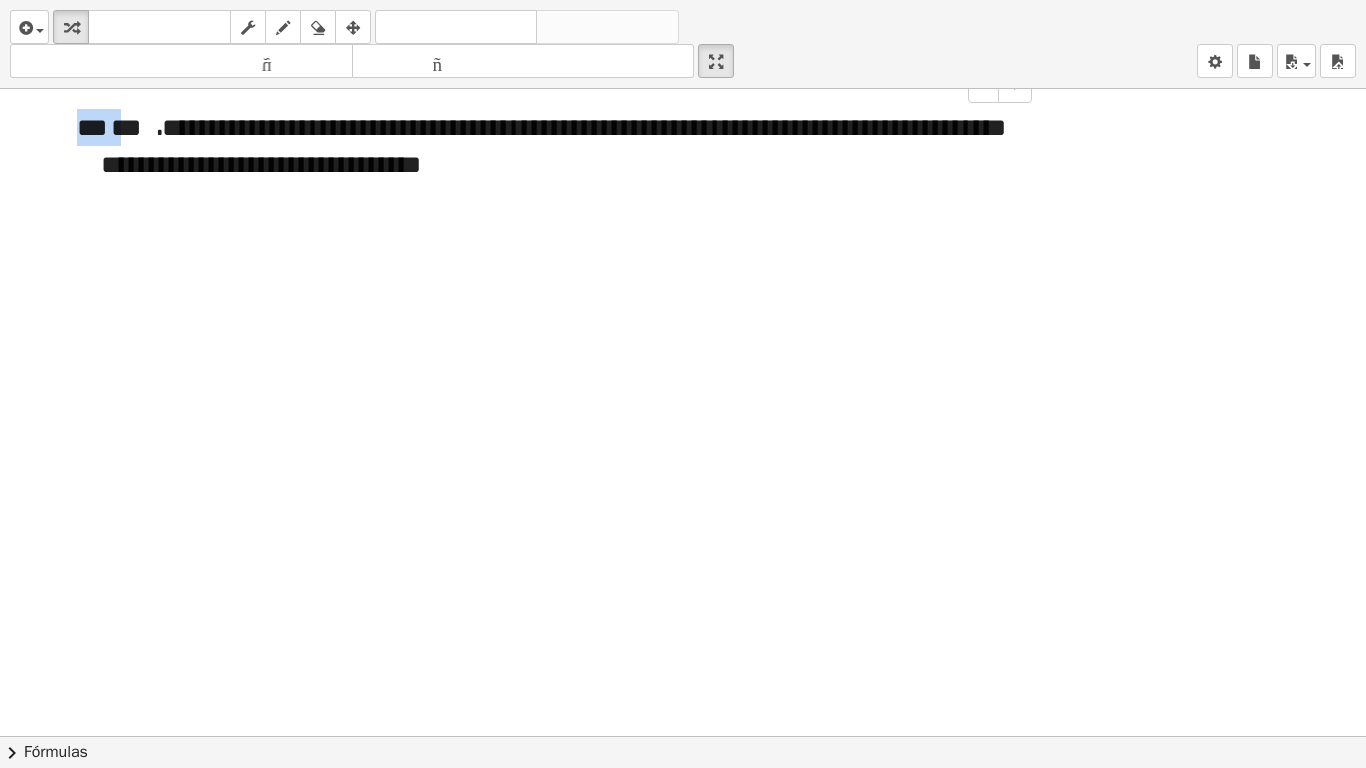 drag, startPoint x: 119, startPoint y: 123, endPoint x: 0, endPoint y: 121, distance: 119.01681 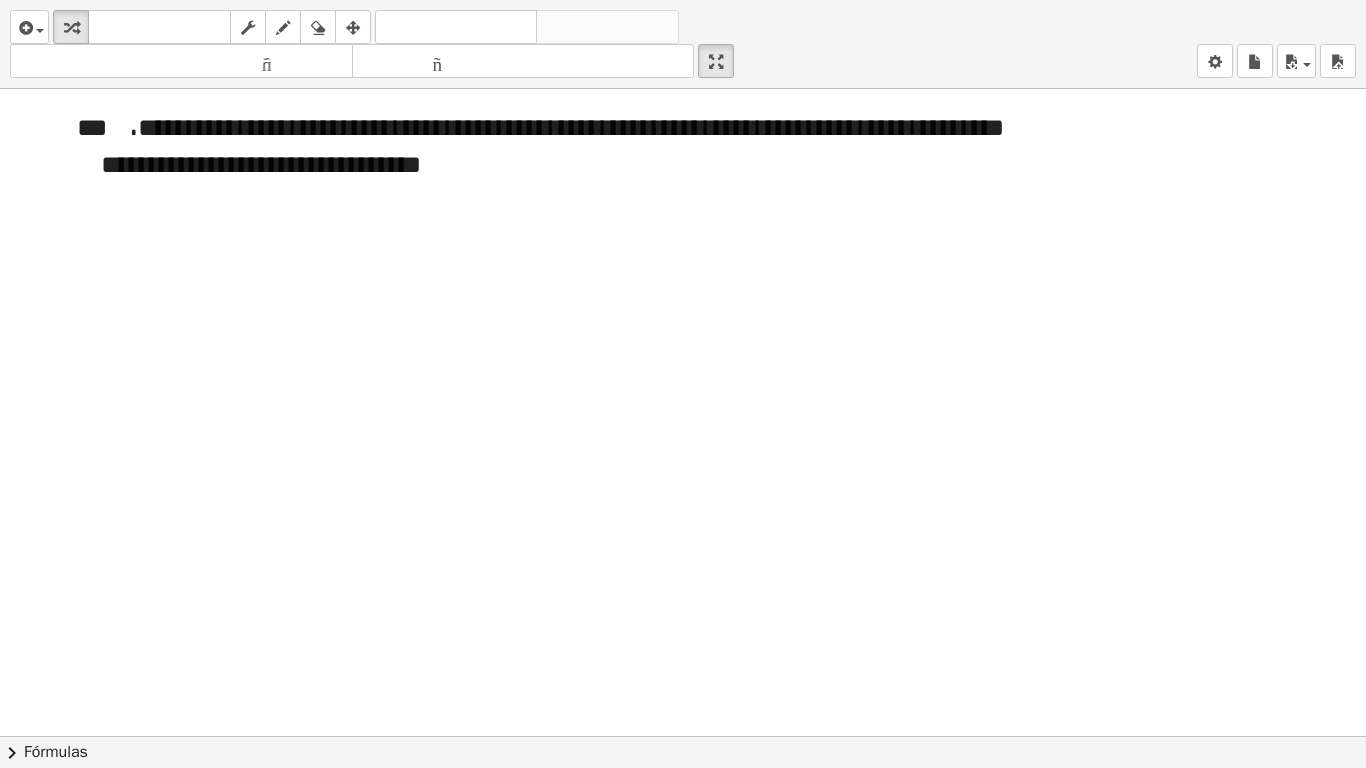 click at bounding box center [683, 736] 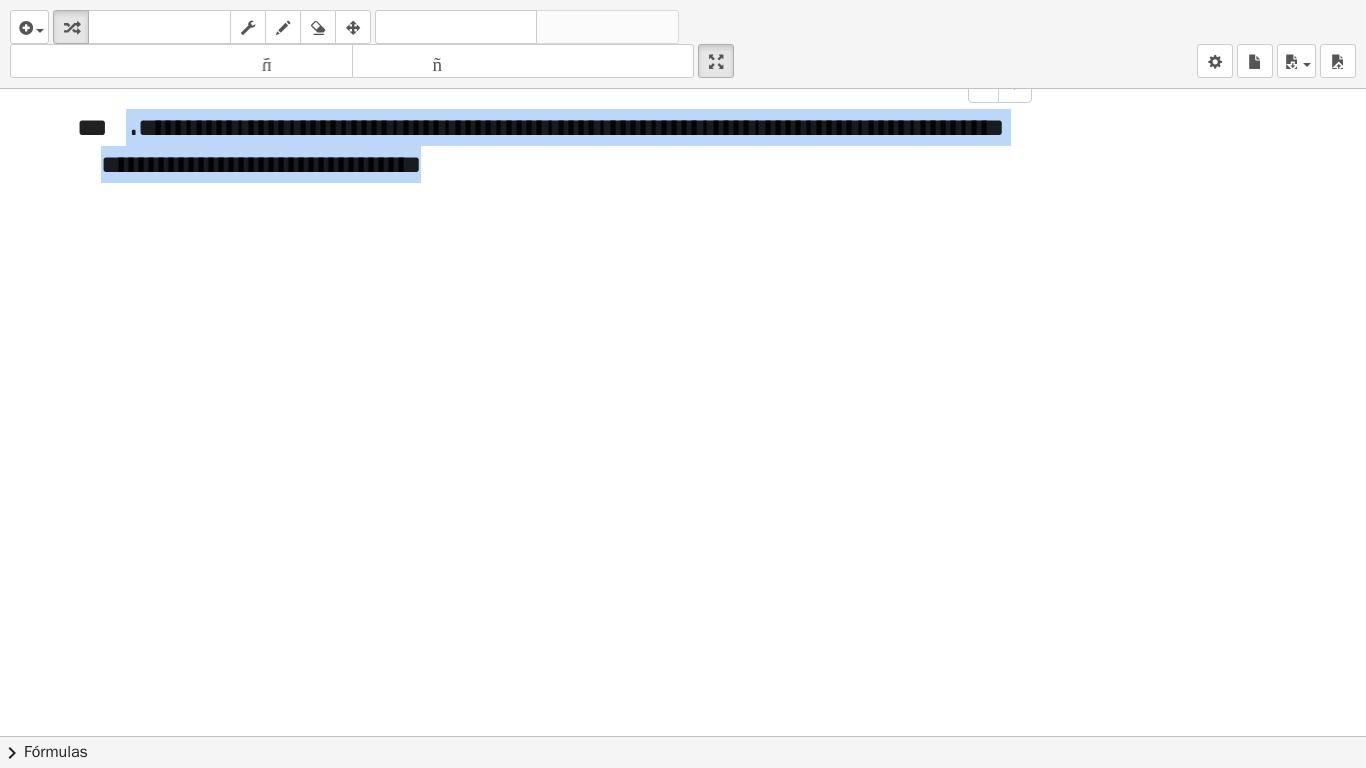 drag, startPoint x: 541, startPoint y: 166, endPoint x: 118, endPoint y: 144, distance: 423.57172 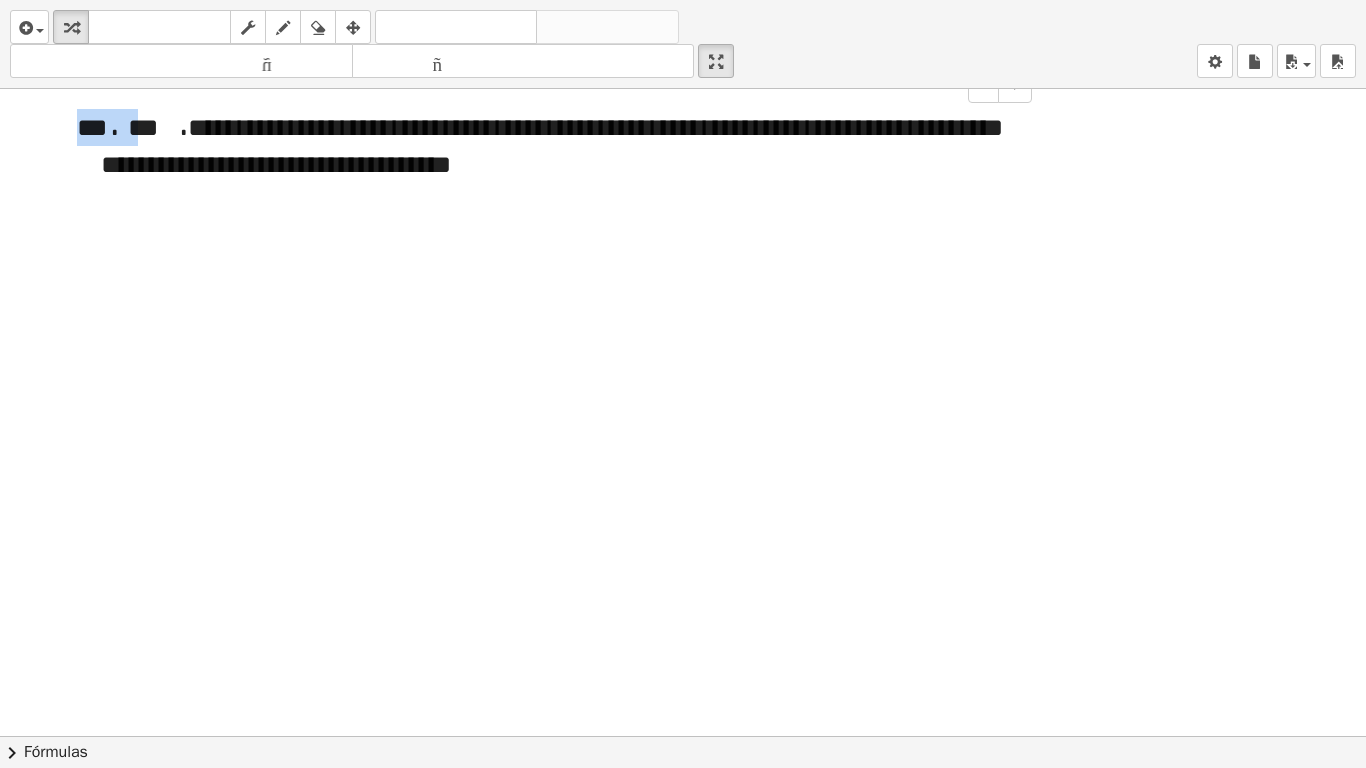 drag, startPoint x: 125, startPoint y: 134, endPoint x: 0, endPoint y: 119, distance: 125.89678 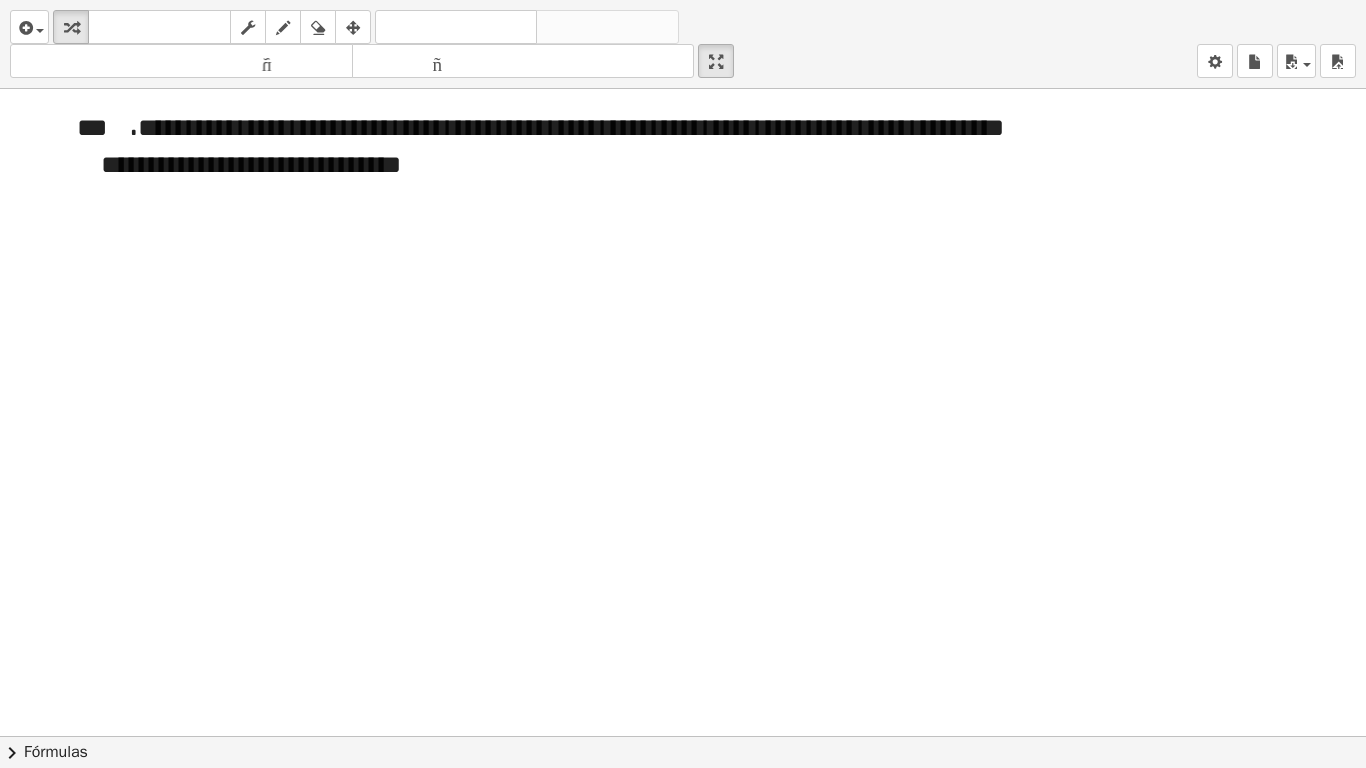 click at bounding box center [683, 736] 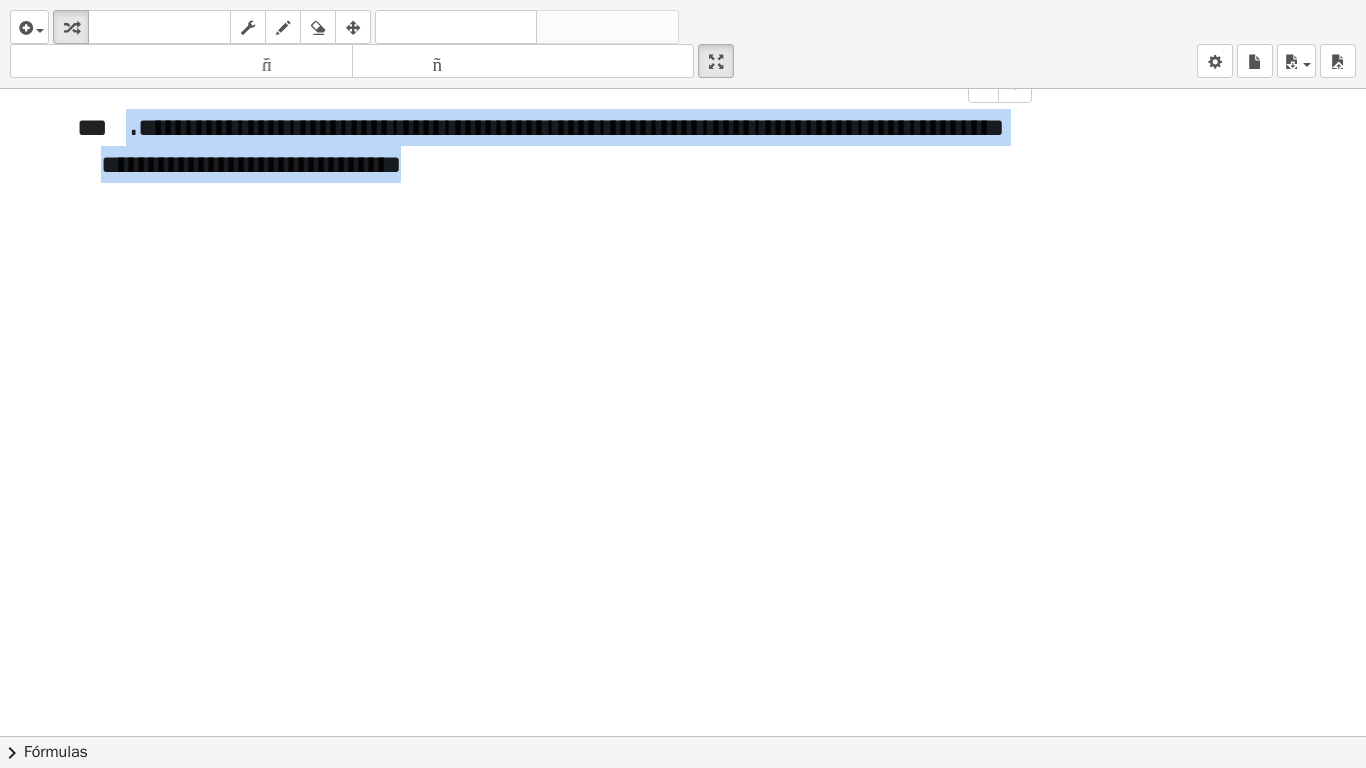 drag, startPoint x: 588, startPoint y: 169, endPoint x: 125, endPoint y: 91, distance: 469.52423 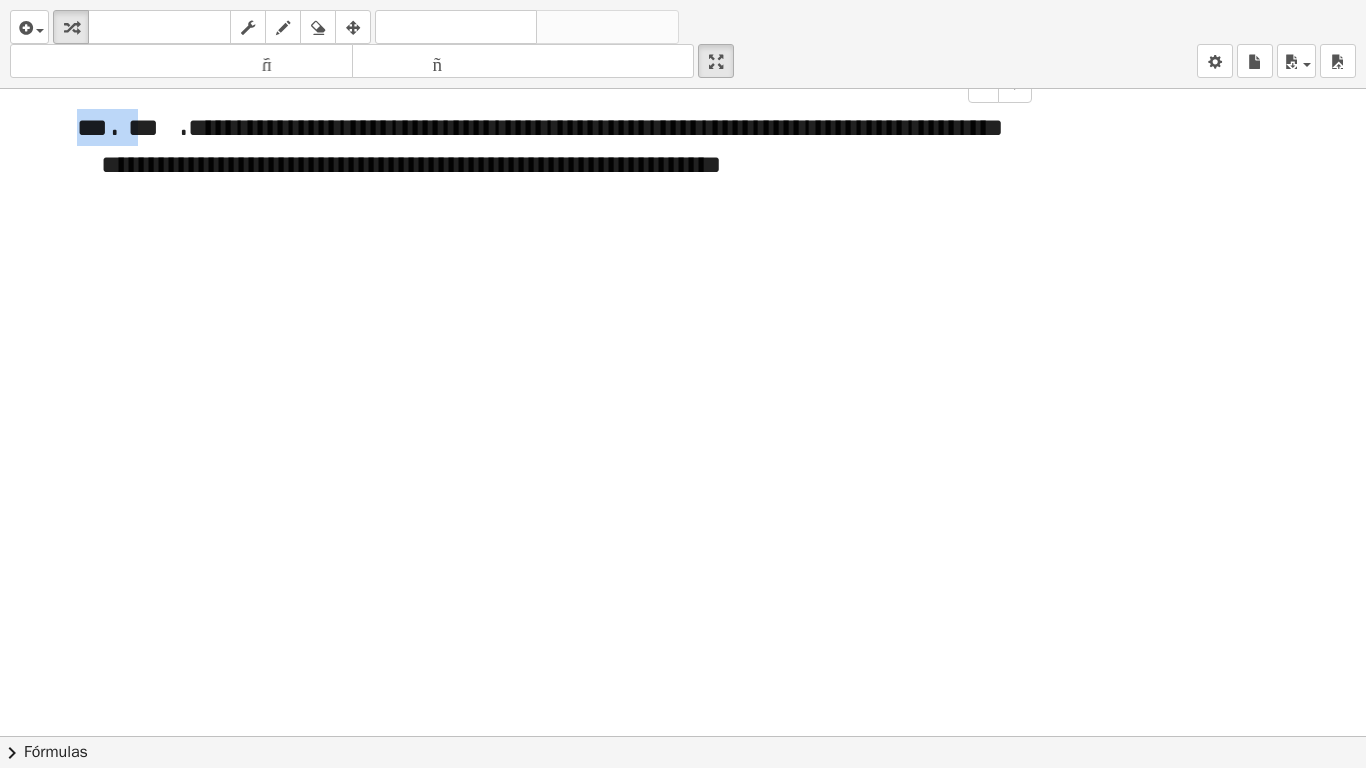 drag, startPoint x: 136, startPoint y: 138, endPoint x: 0, endPoint y: 90, distance: 144.22205 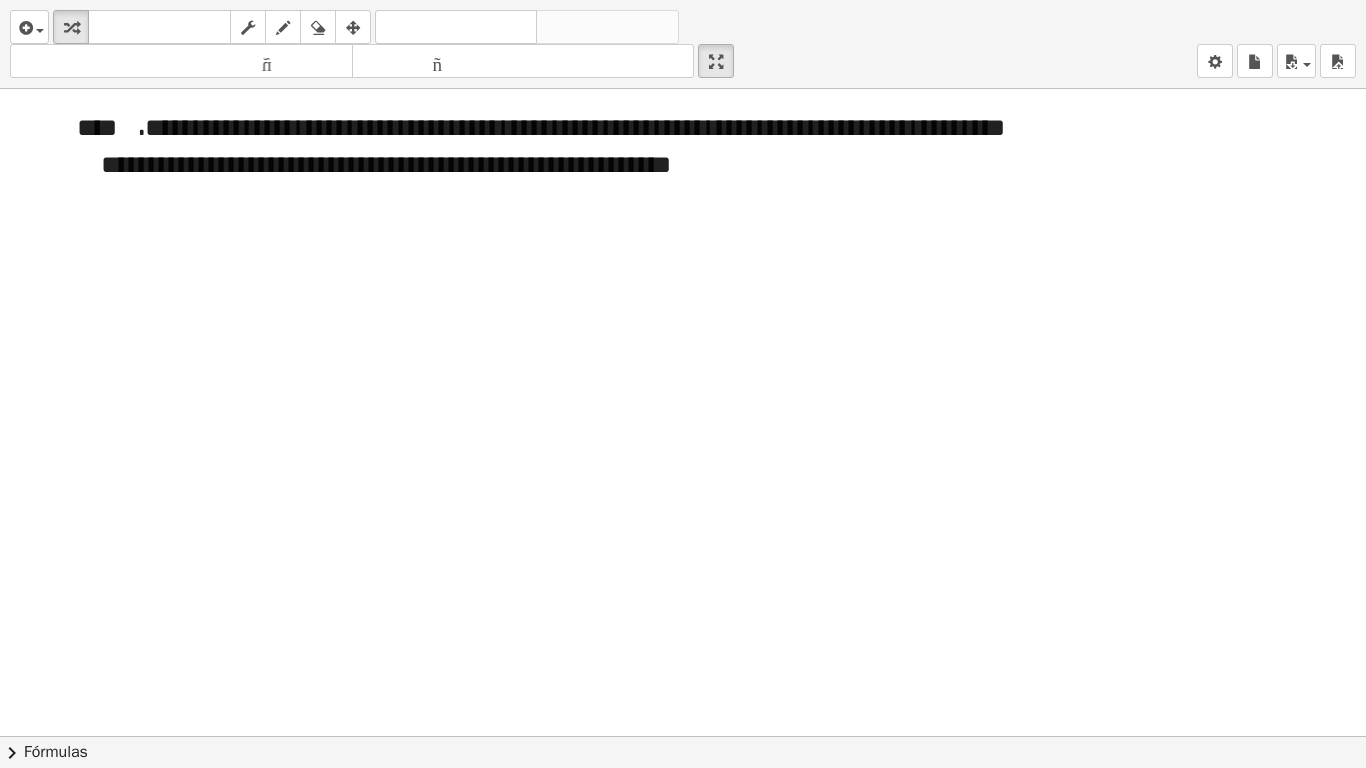 click at bounding box center [683, 736] 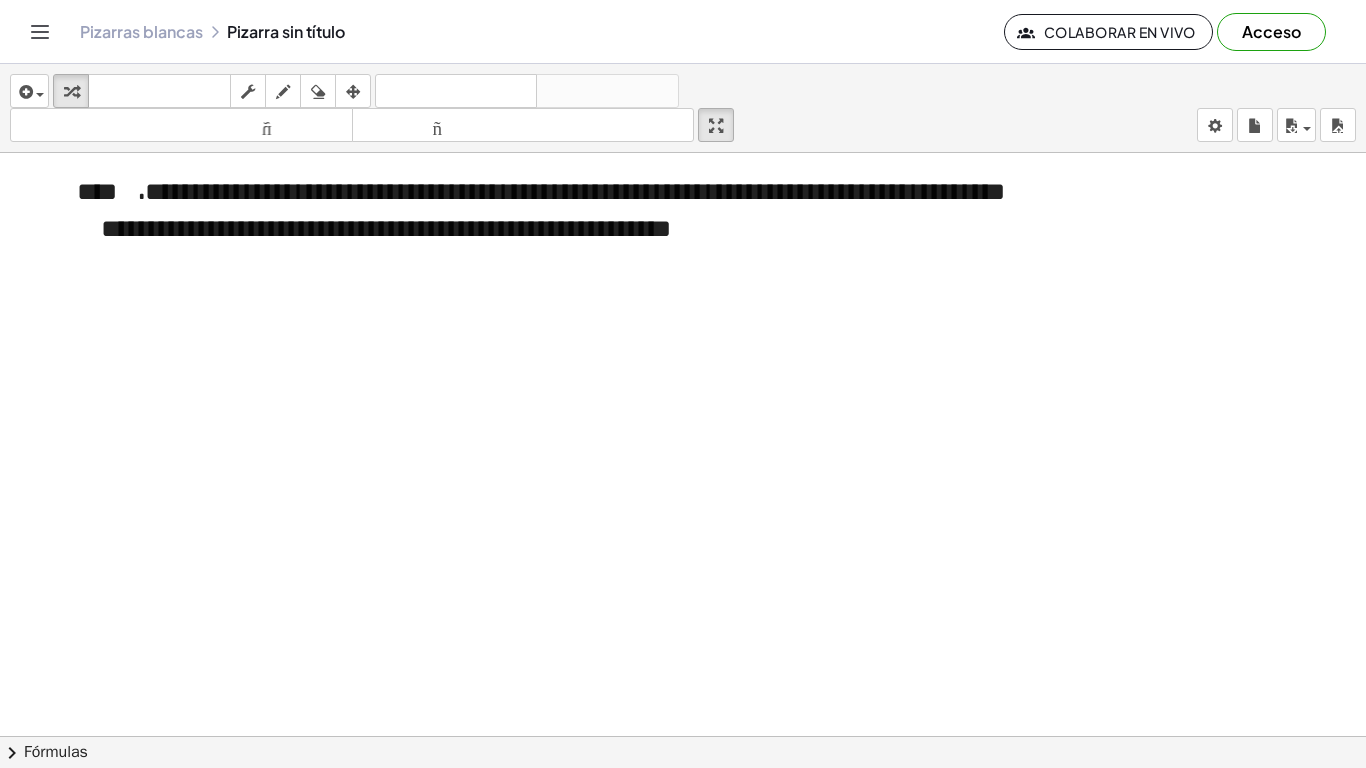 click on "**********" at bounding box center [683, 384] 